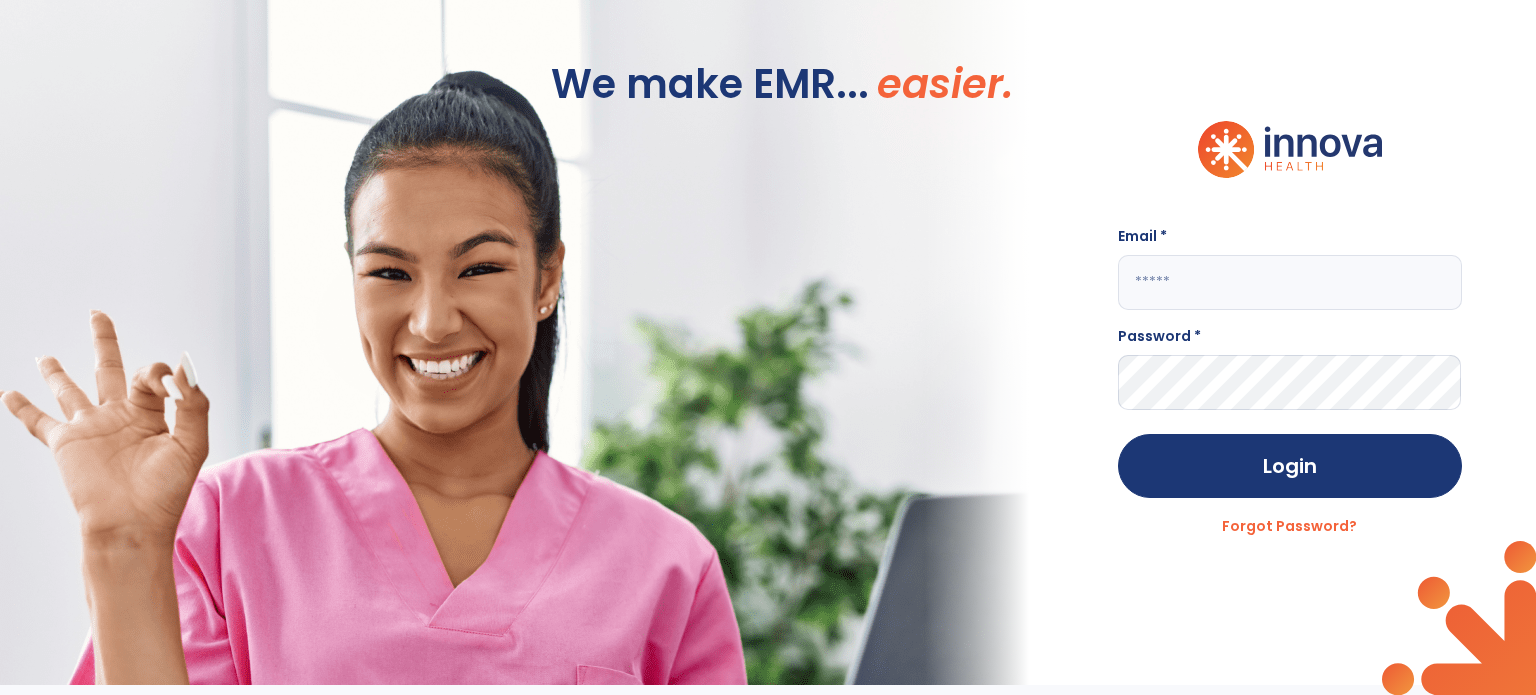 scroll, scrollTop: 0, scrollLeft: 0, axis: both 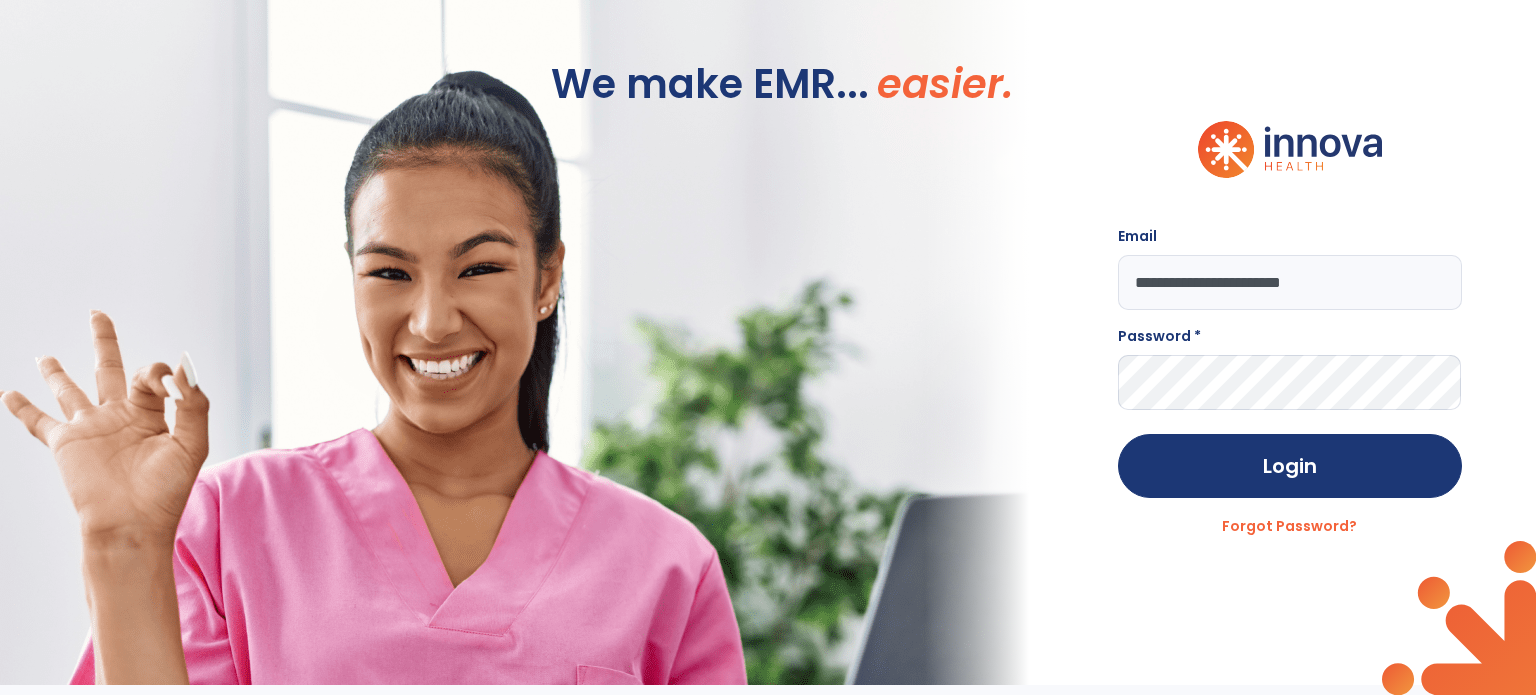 type on "**********" 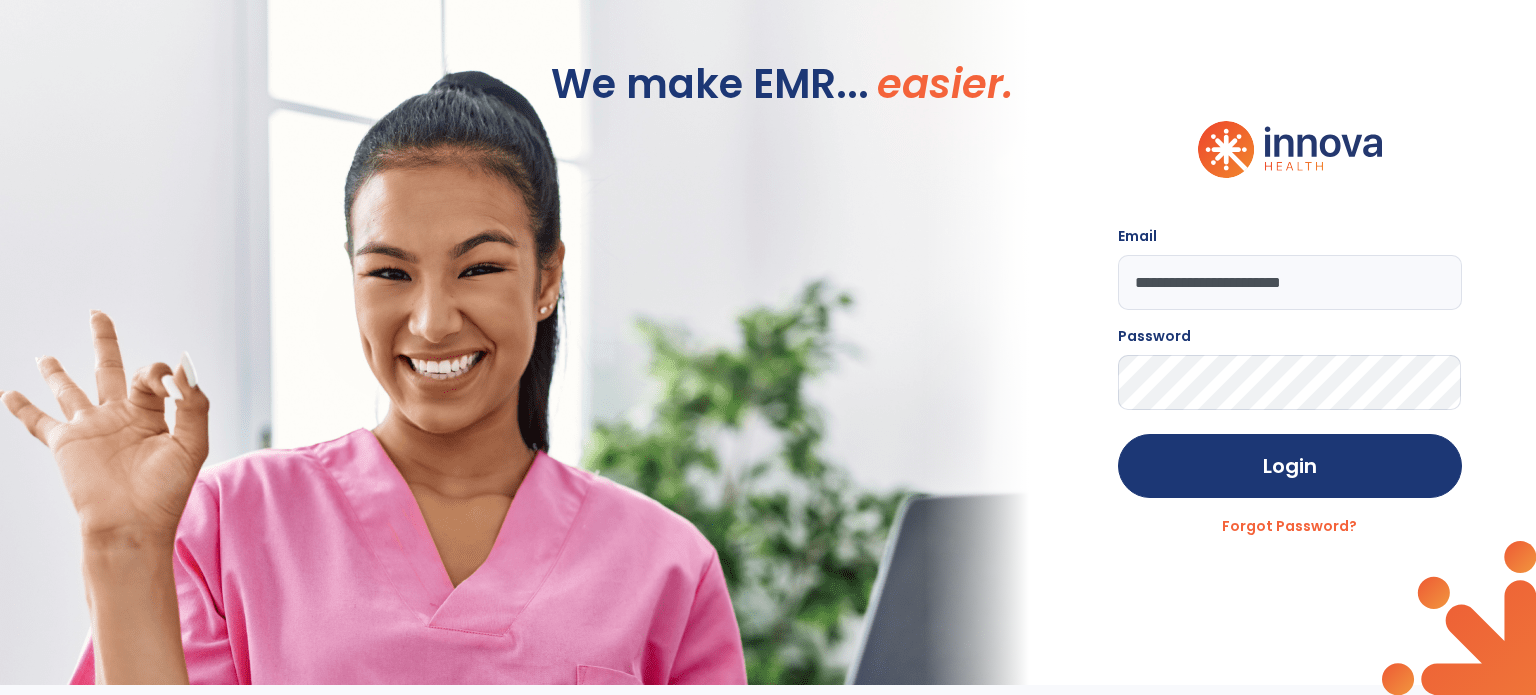 click on "Login" 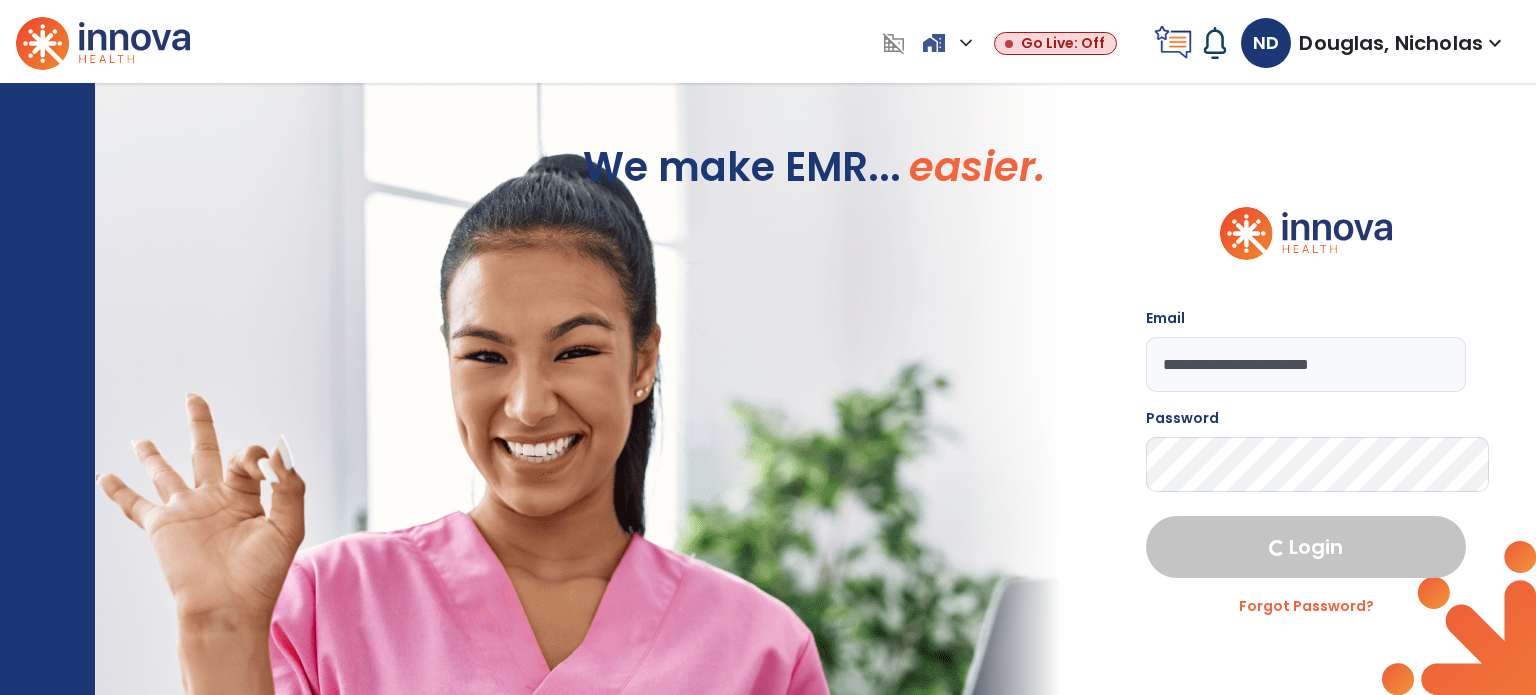 select on "****" 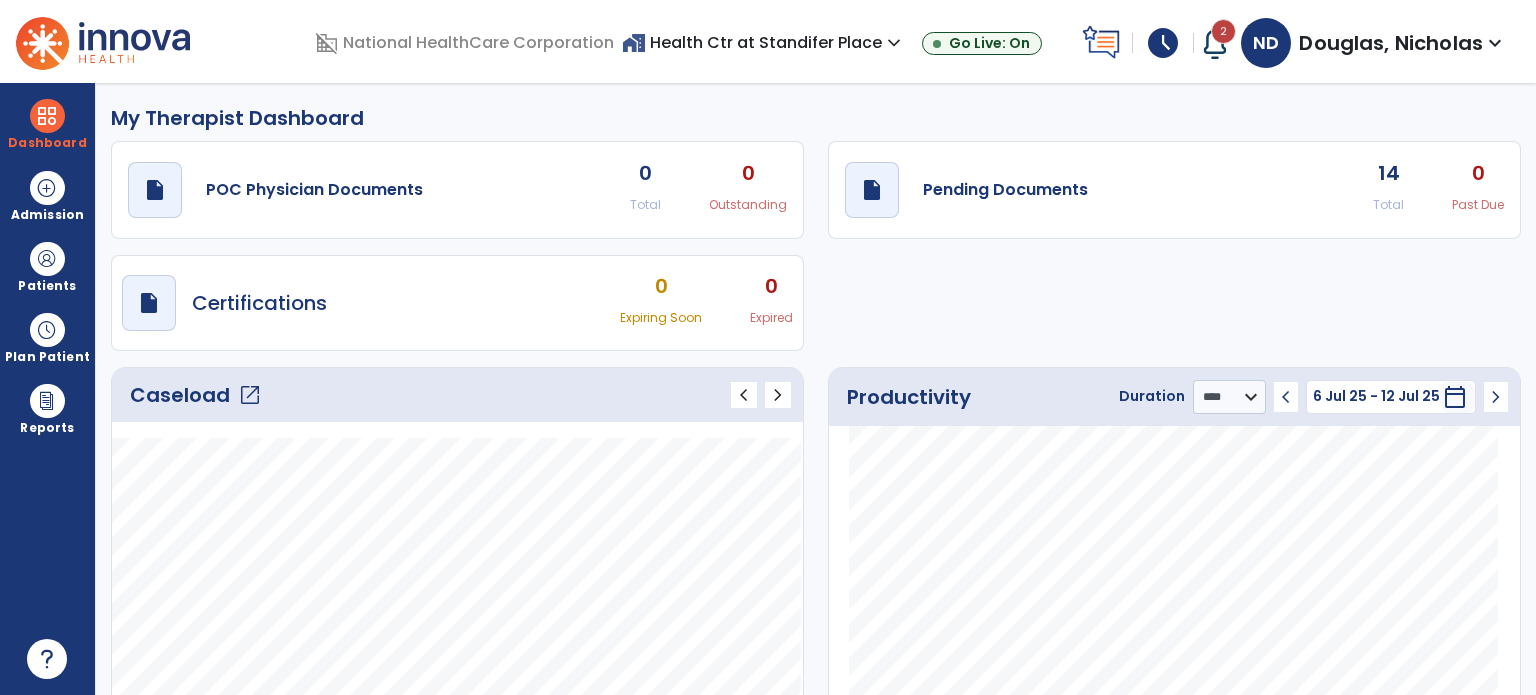 click on "2" at bounding box center (1217, 43) 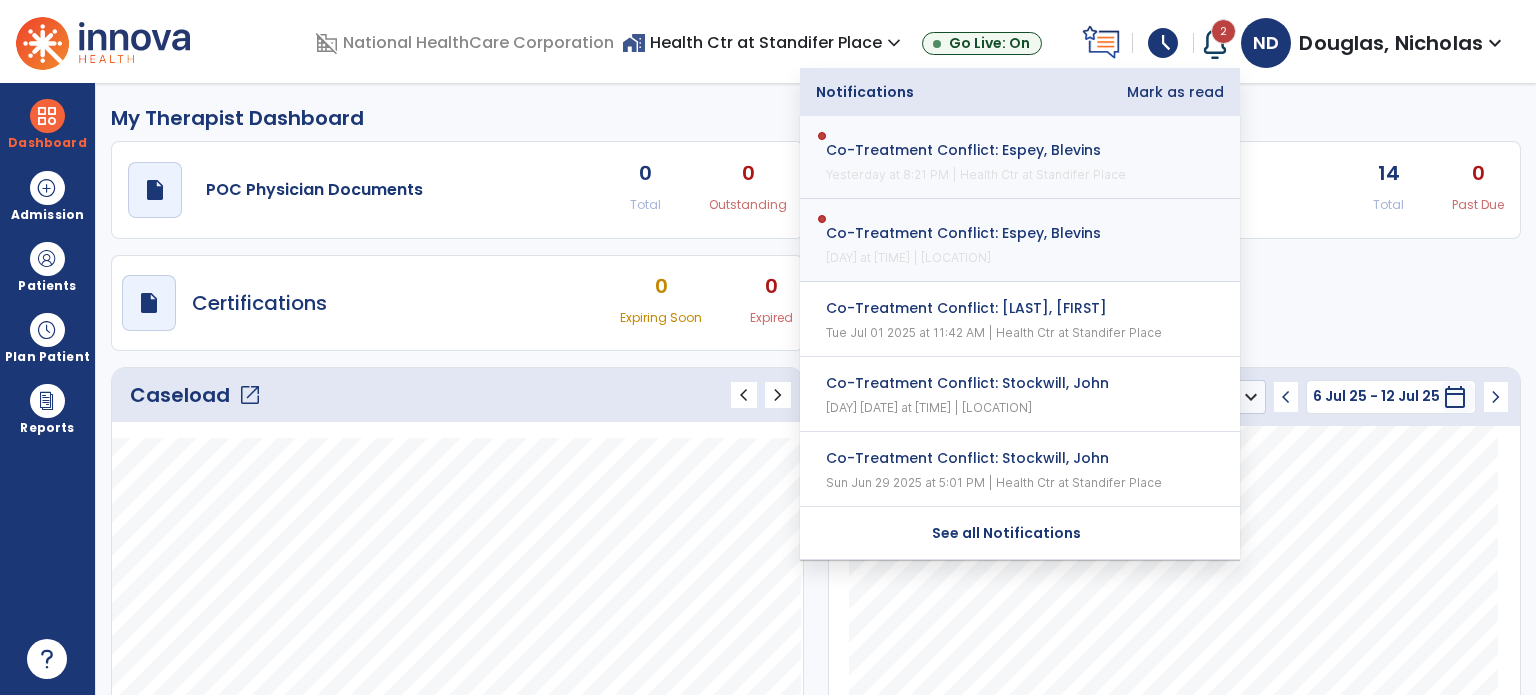 click on "Co-Treatment Conflict: [LAST], [LAST] [DAY] at [TIME] | [LOCATION]" at bounding box center (1020, 157) 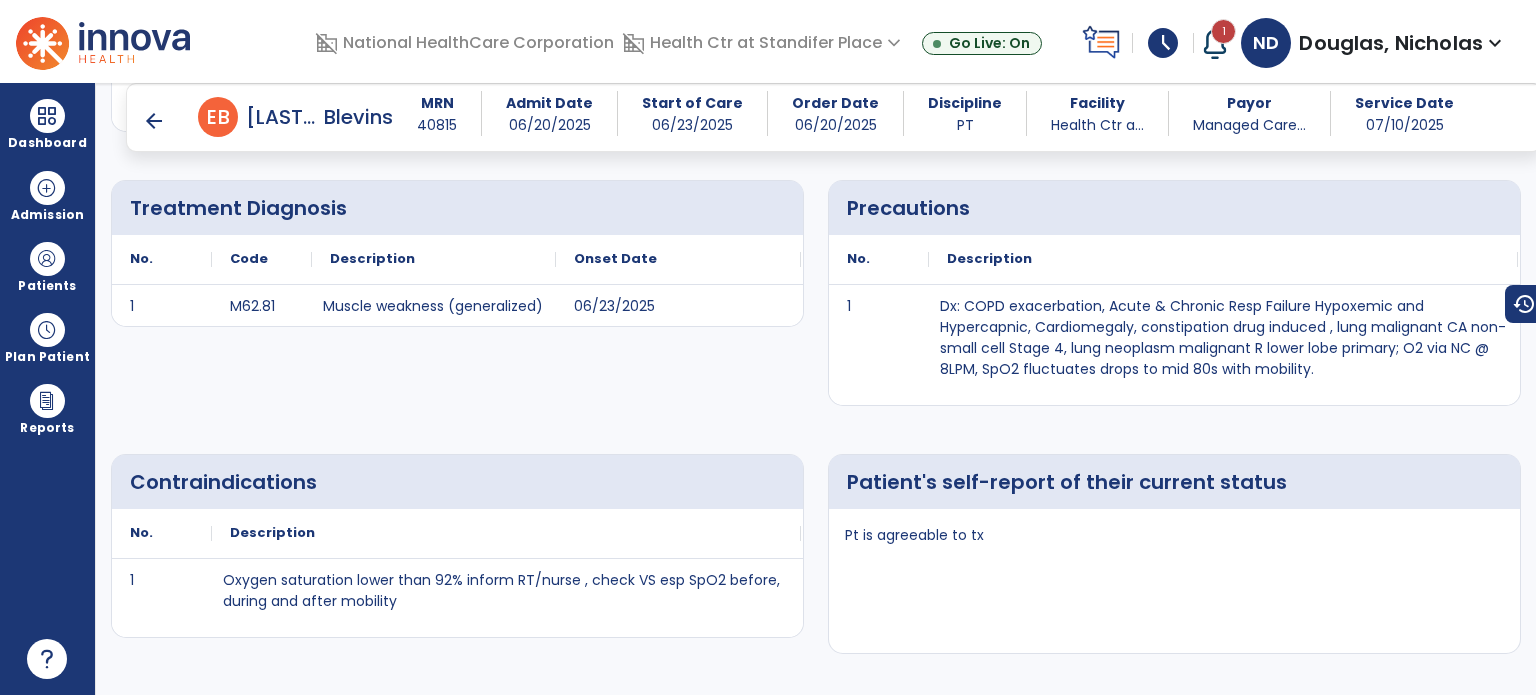 scroll, scrollTop: 0, scrollLeft: 0, axis: both 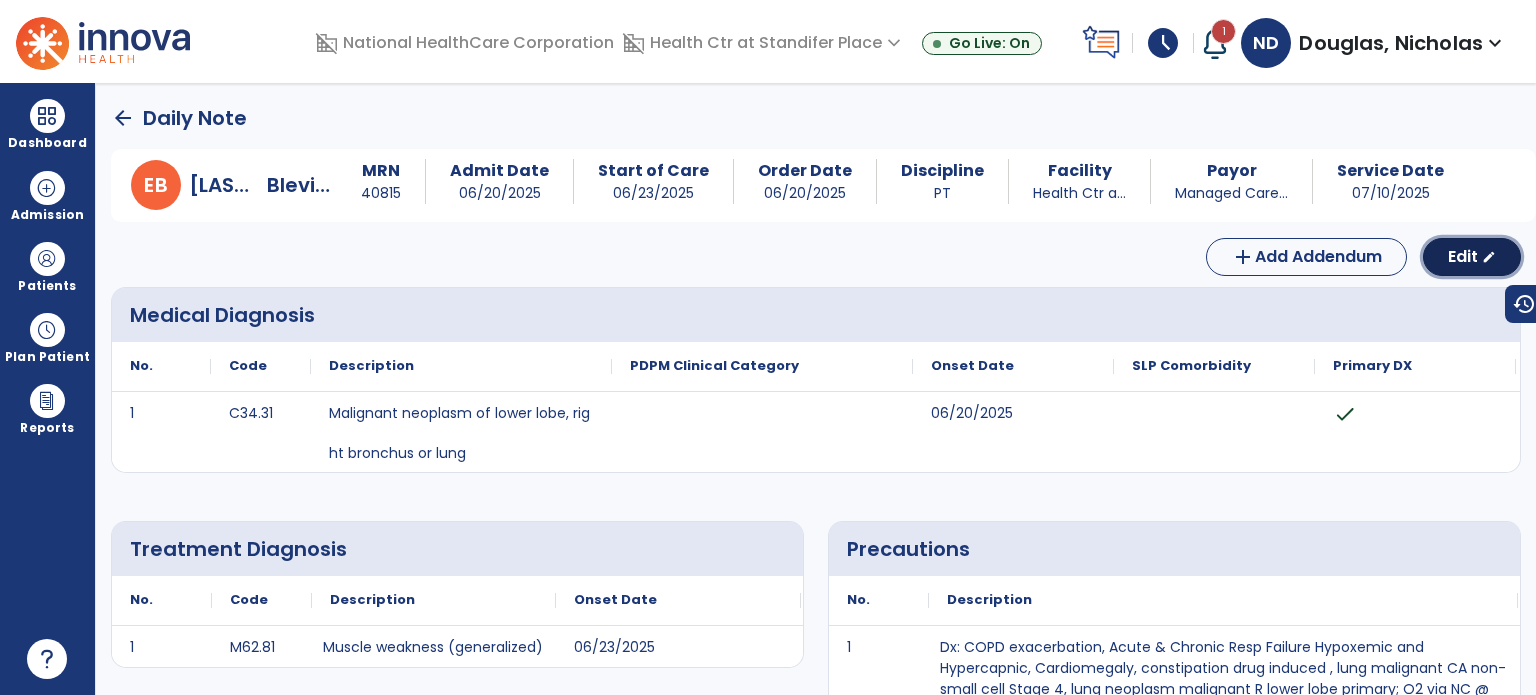 click on "Edit  edit" 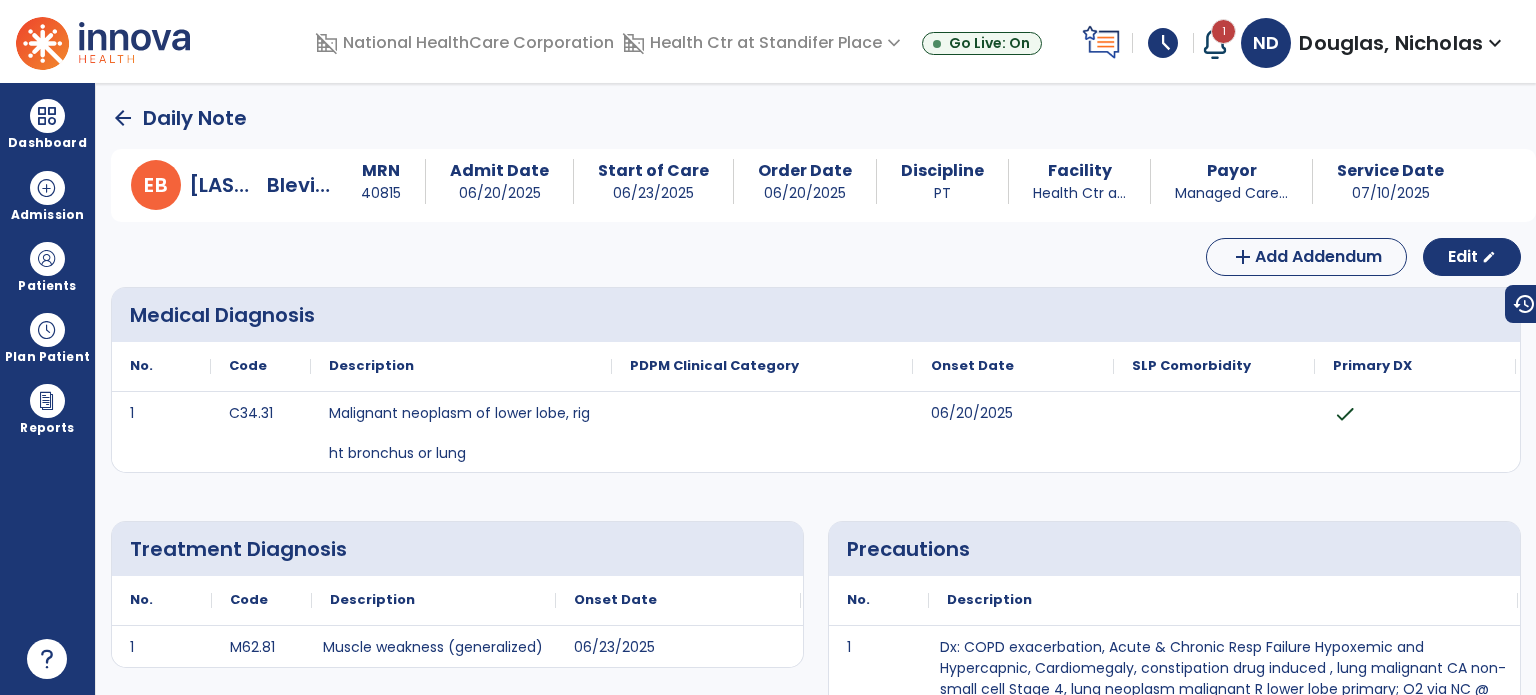 select on "*" 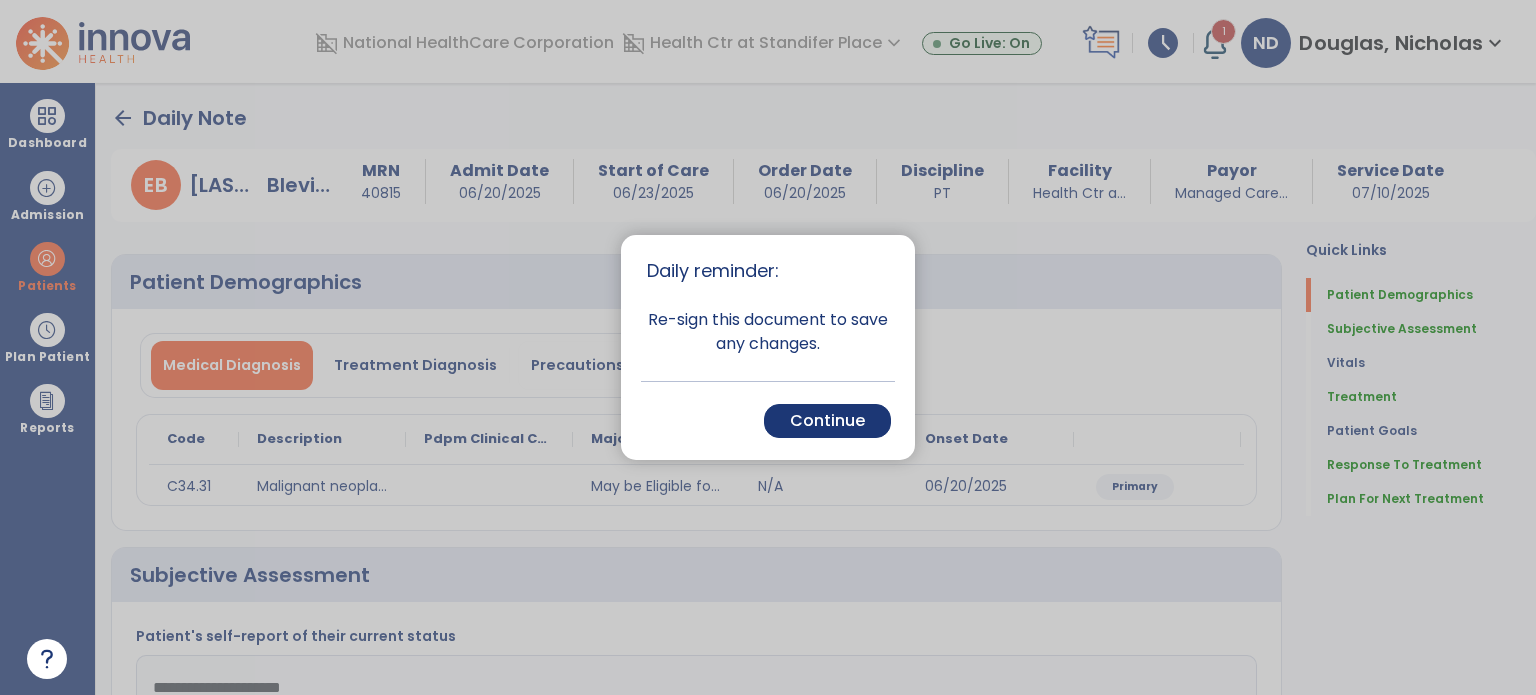 click at bounding box center (768, 347) 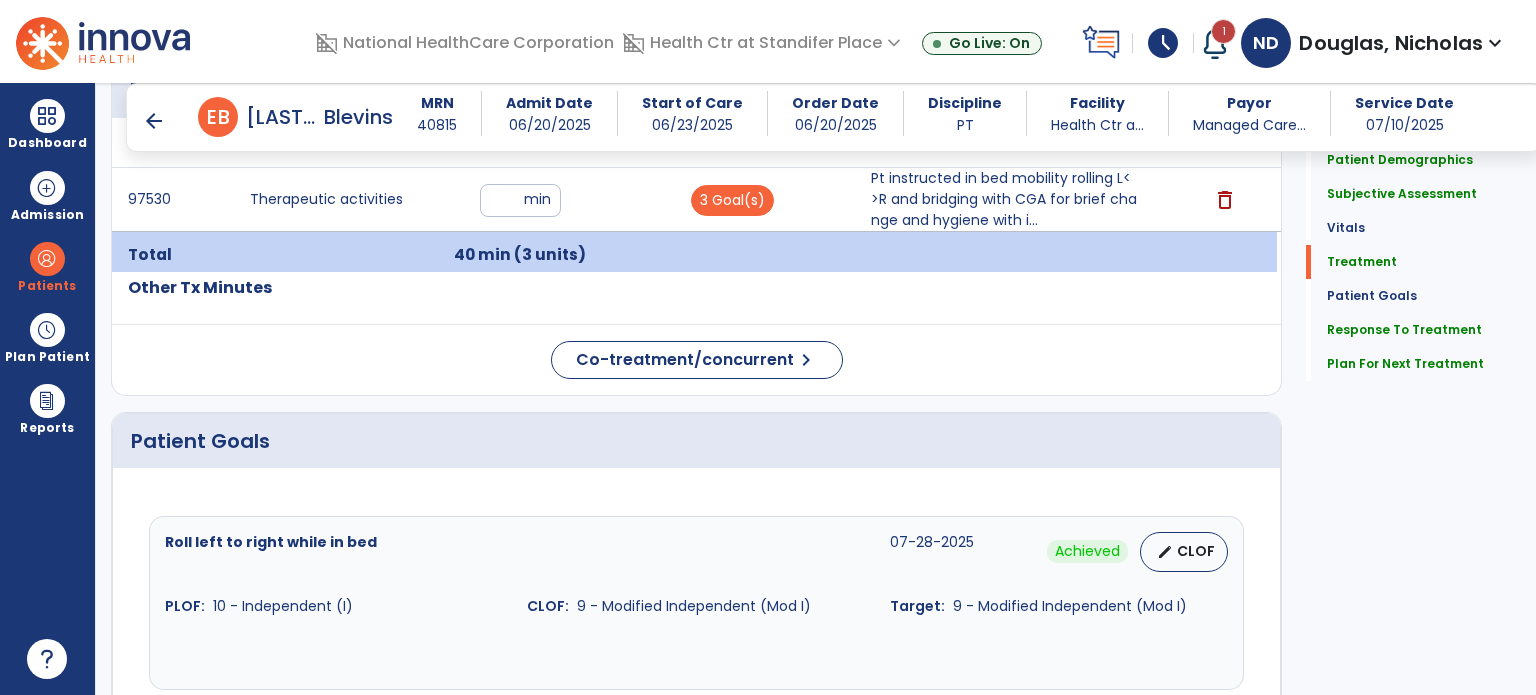 scroll, scrollTop: 1179, scrollLeft: 0, axis: vertical 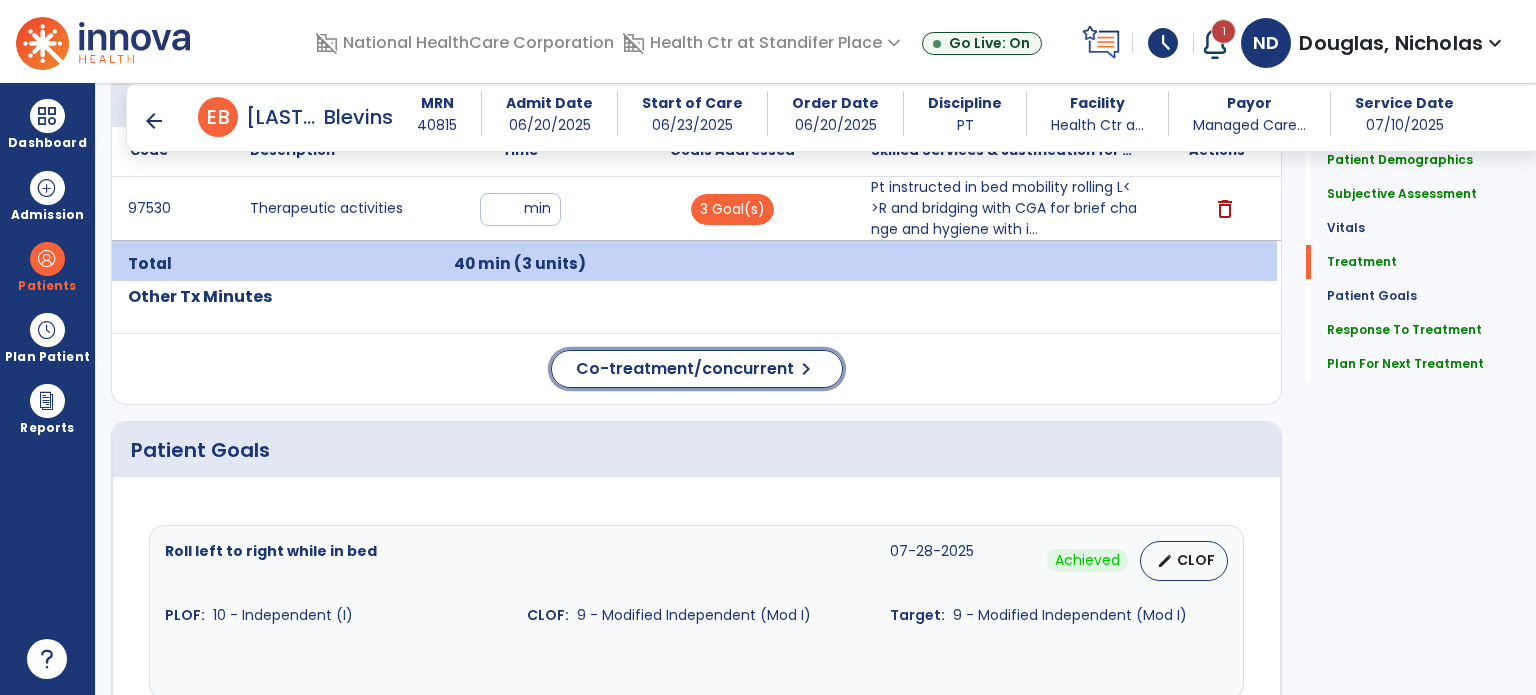 click on "Co-treatment/concurrent  chevron_right" 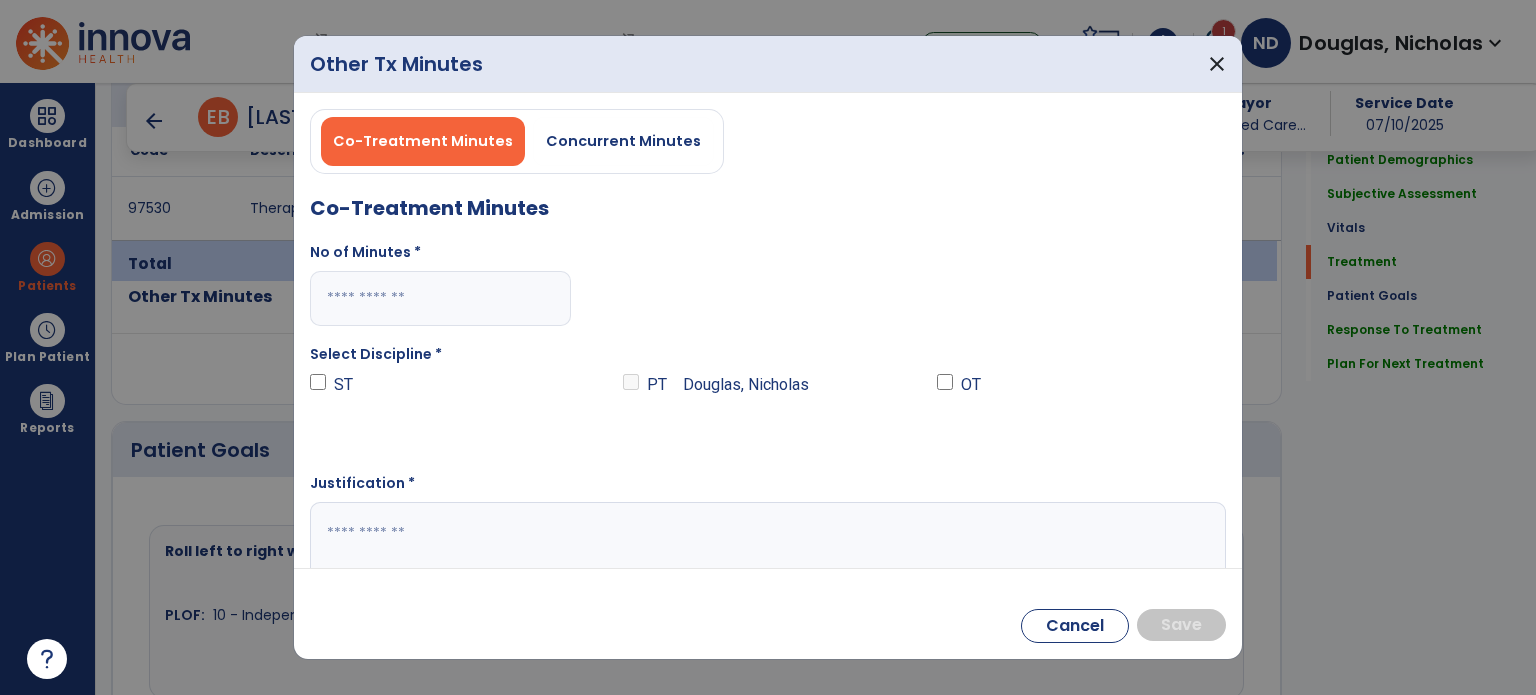 click on "Co-Treatment Minutes No of Minutes * Select Discipline *     ST      PT   [LAST], [FIRST]      OT  Justification *" at bounding box center (768, 389) 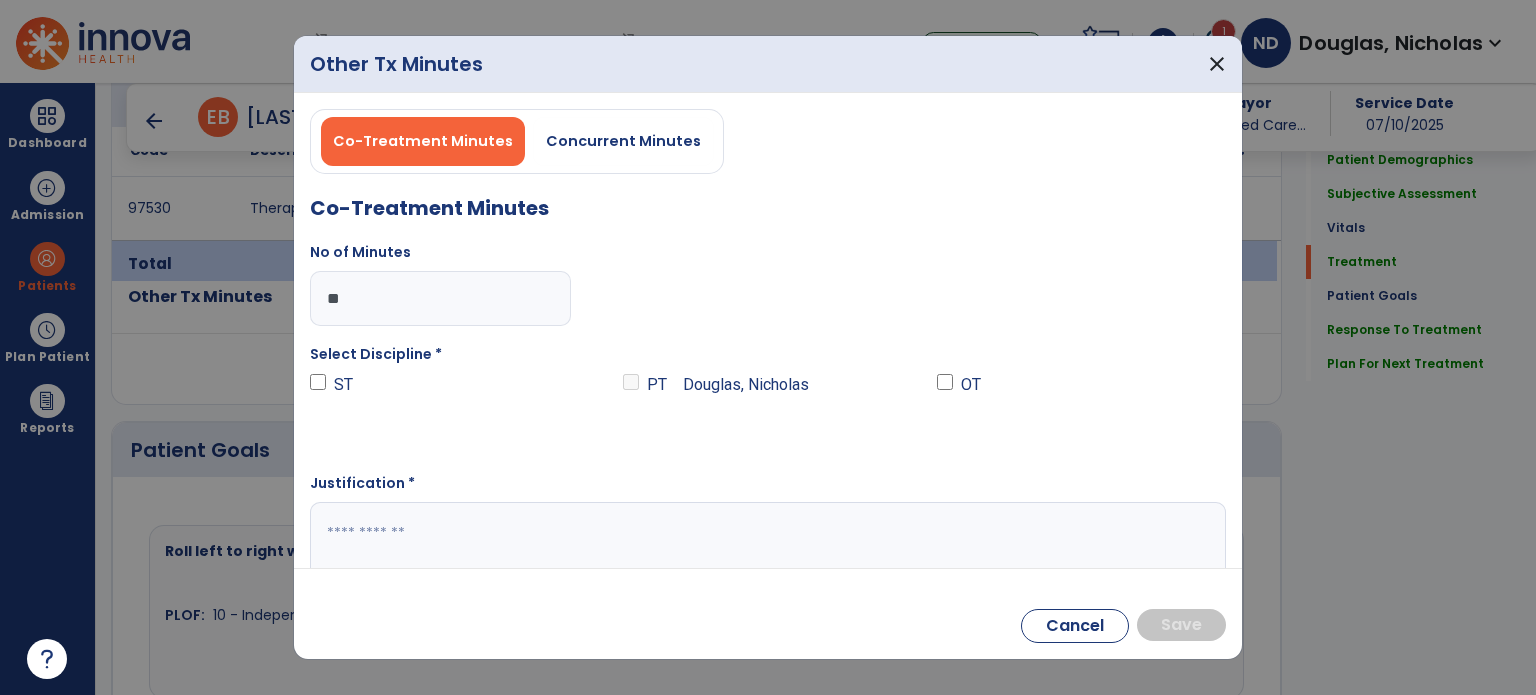 type on "**" 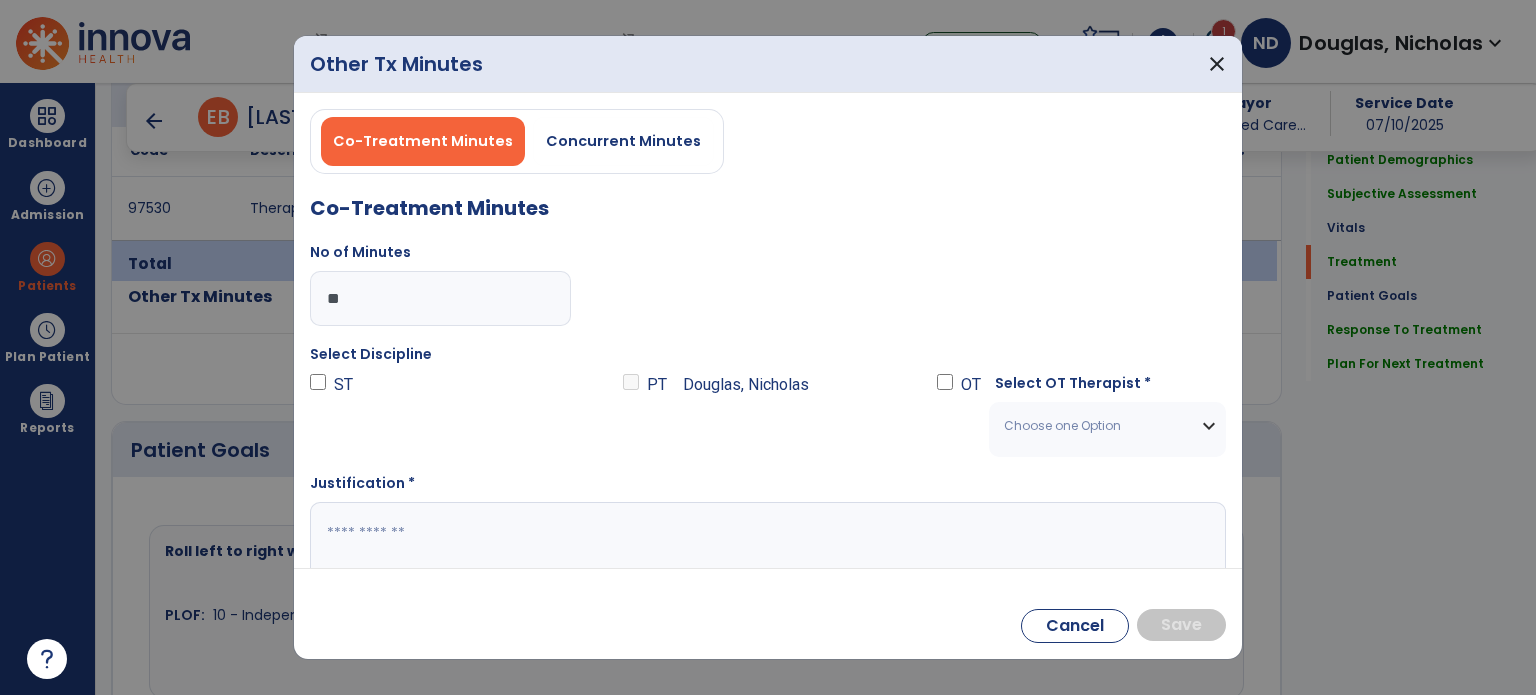click on "Choose one Option" at bounding box center [1095, 426] 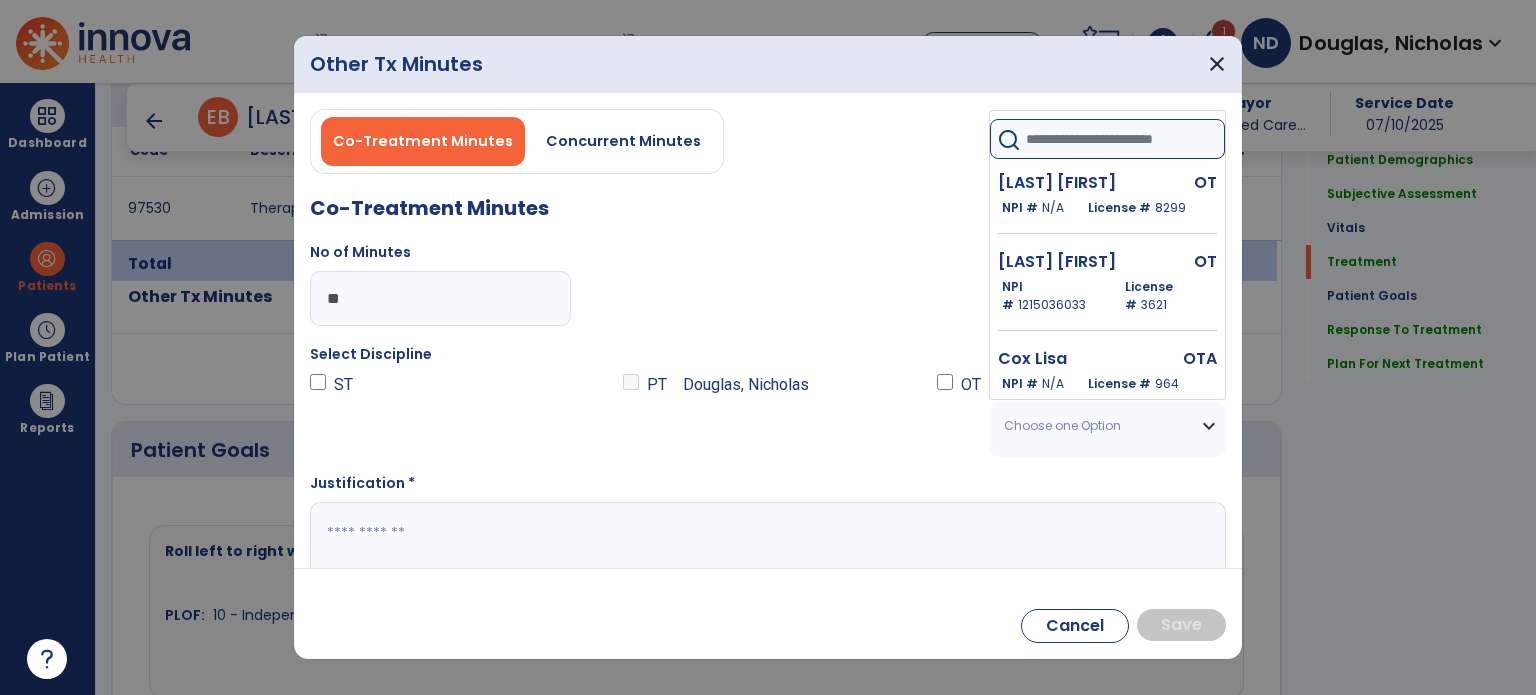 click at bounding box center (1125, 139) 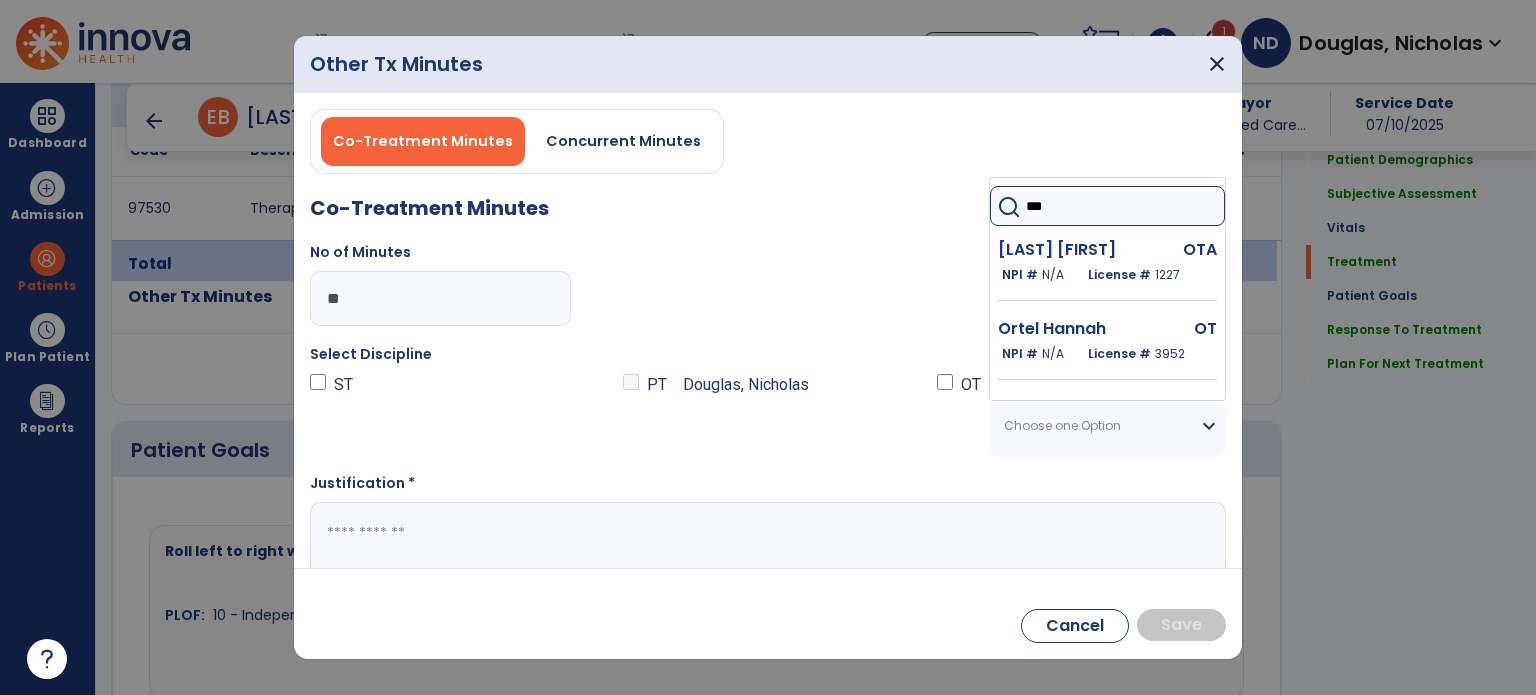 type on "***" 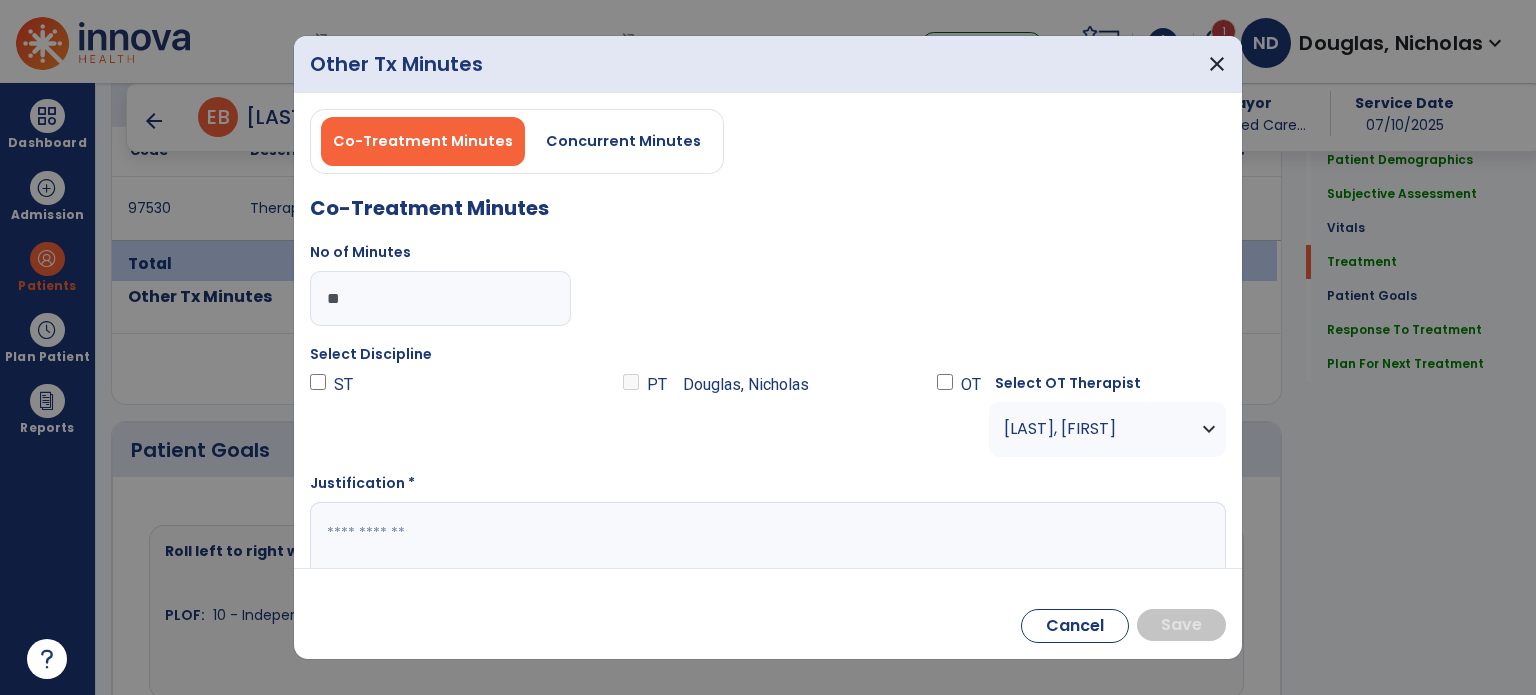 click at bounding box center (766, 541) 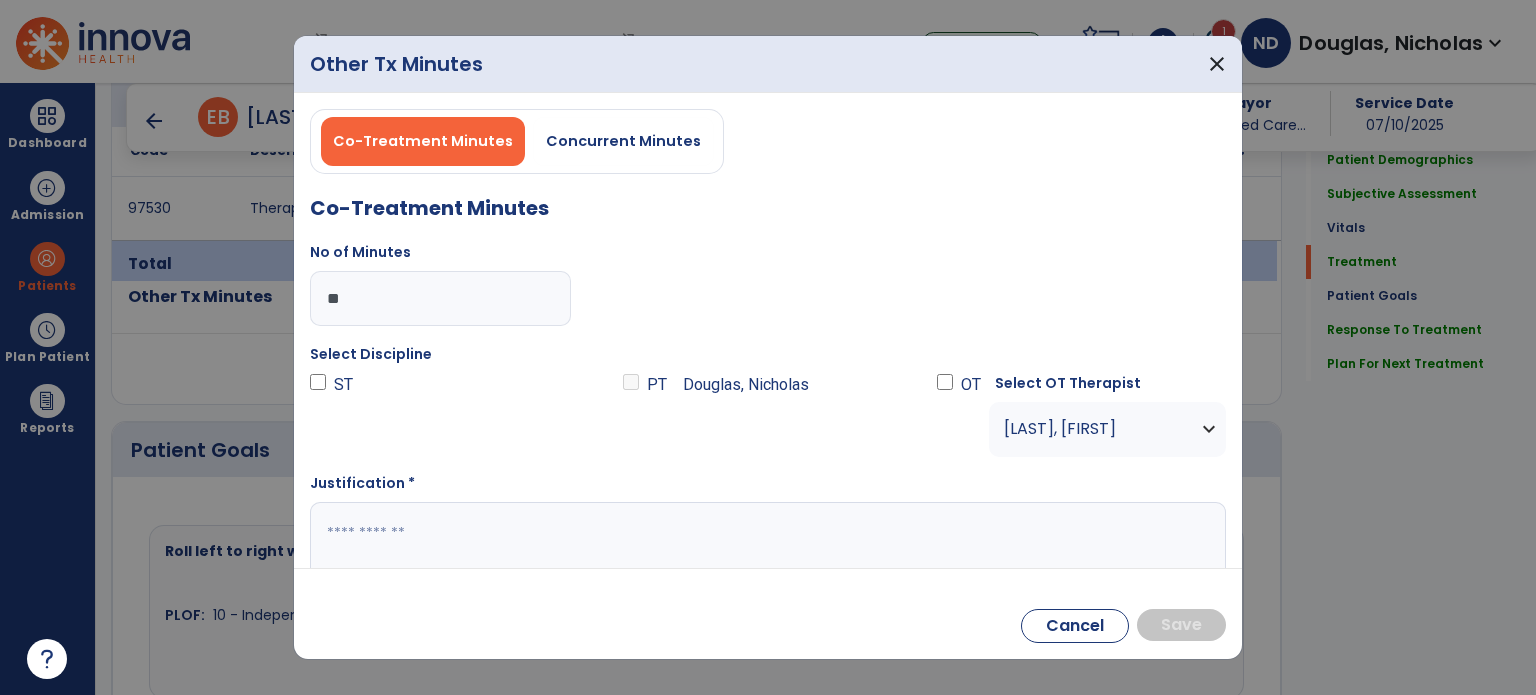 paste on "**********" 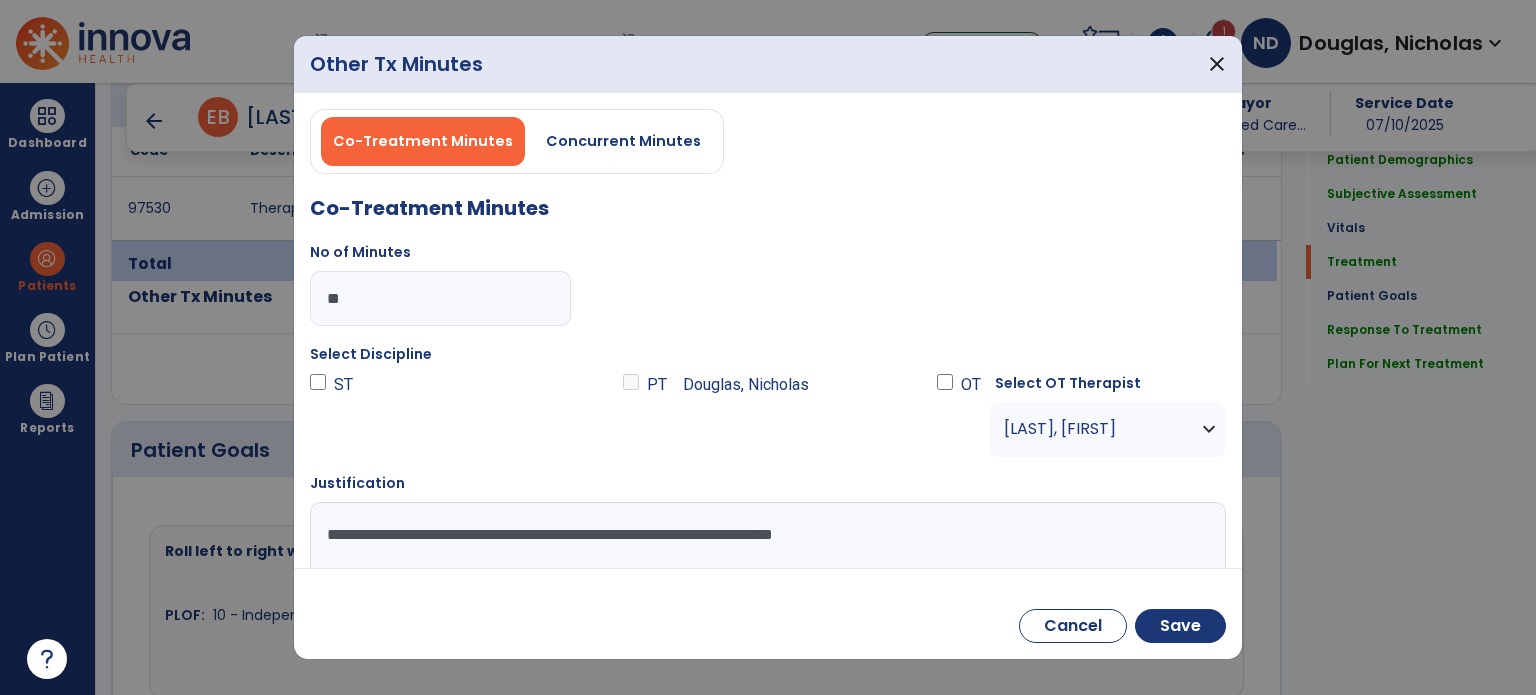 type on "**********" 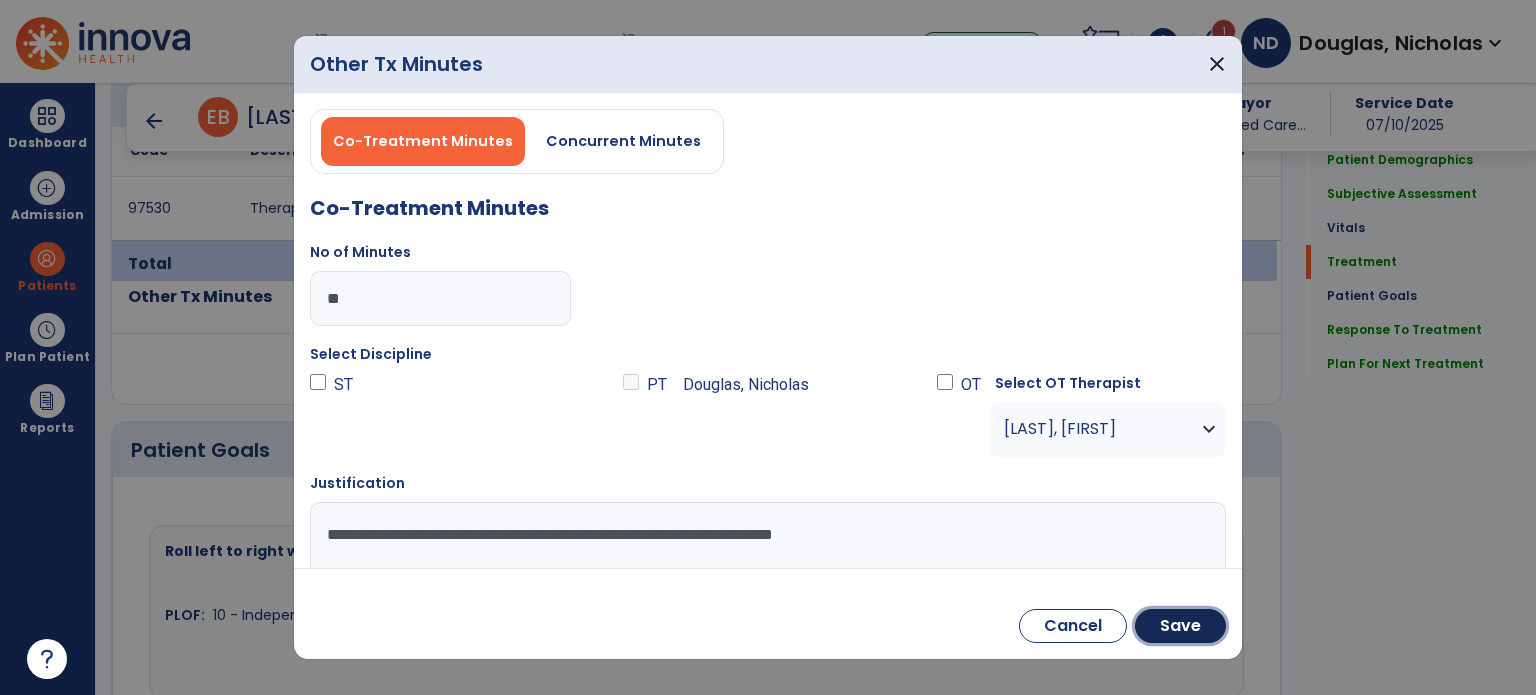 click on "Save" at bounding box center [1180, 626] 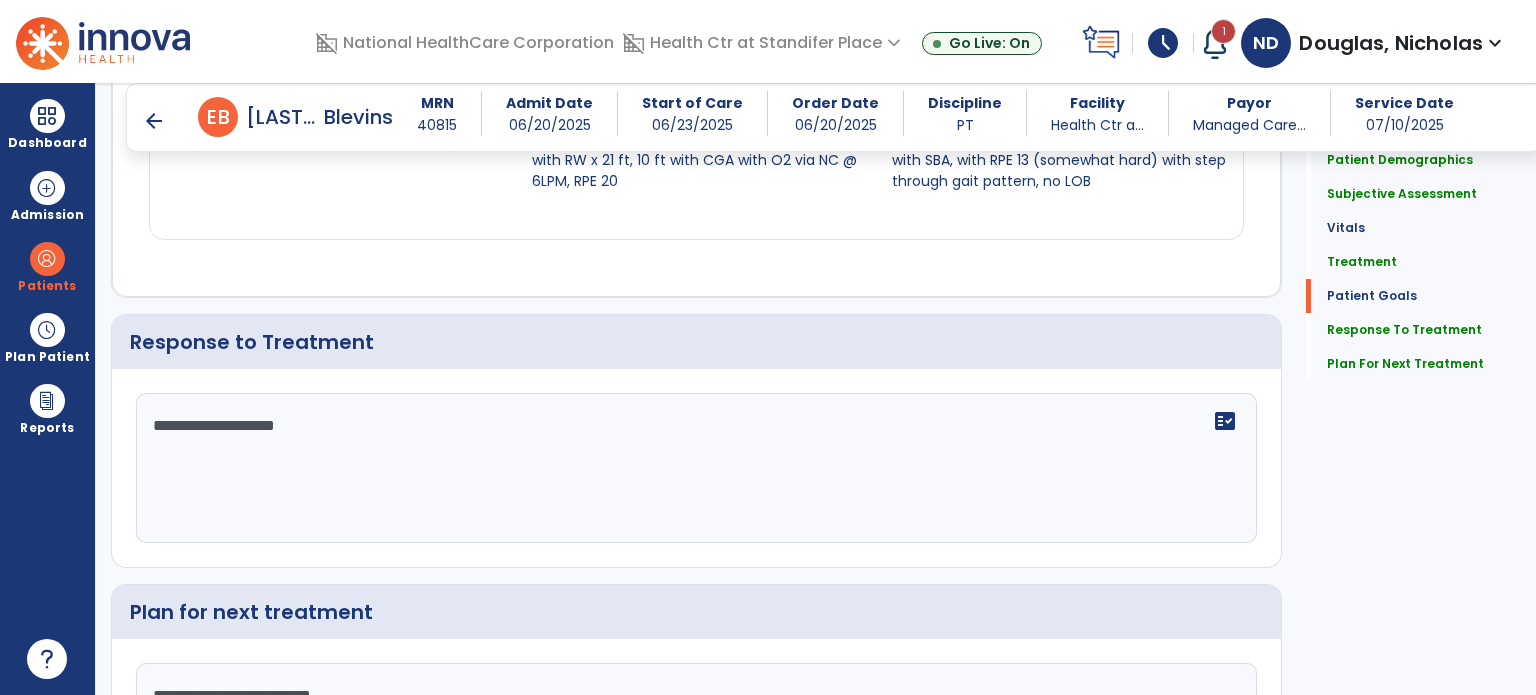 scroll, scrollTop: 2858, scrollLeft: 0, axis: vertical 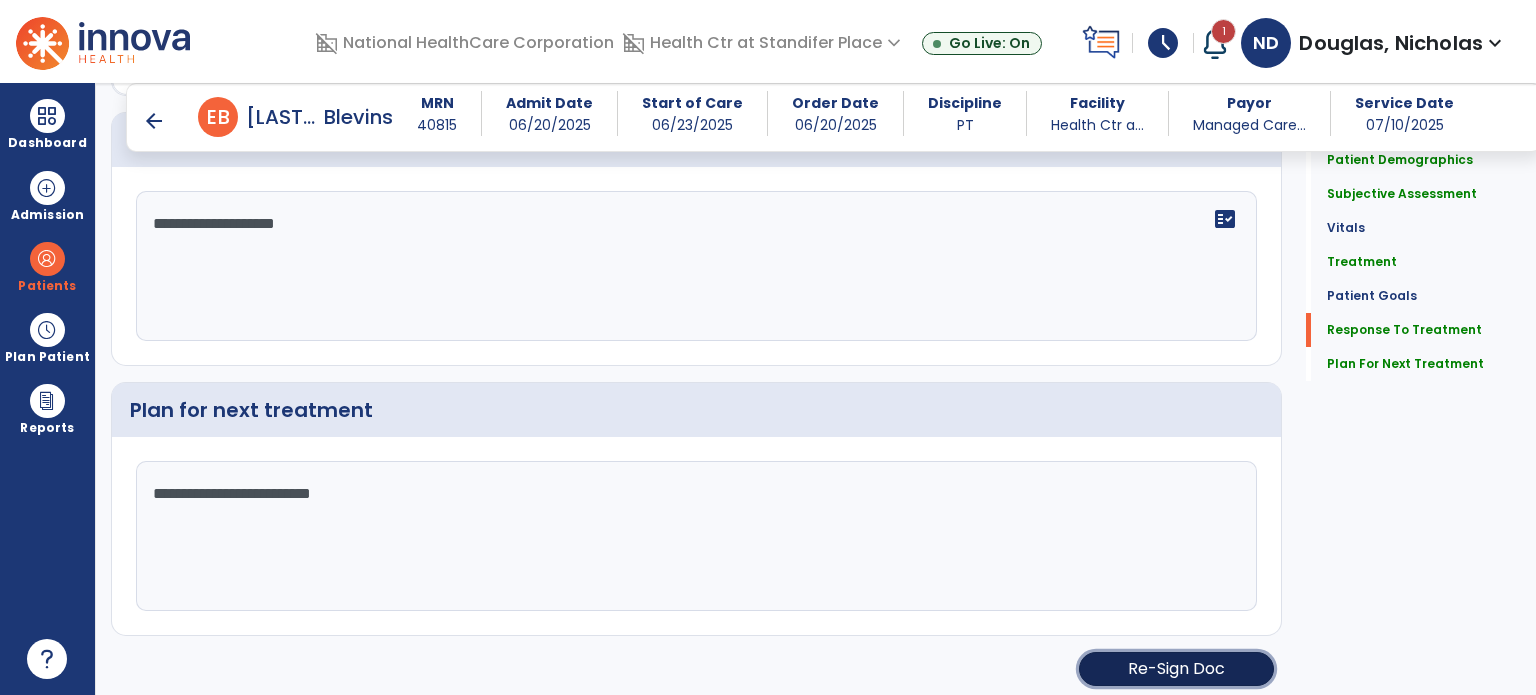 click on "Re-Sign Doc" 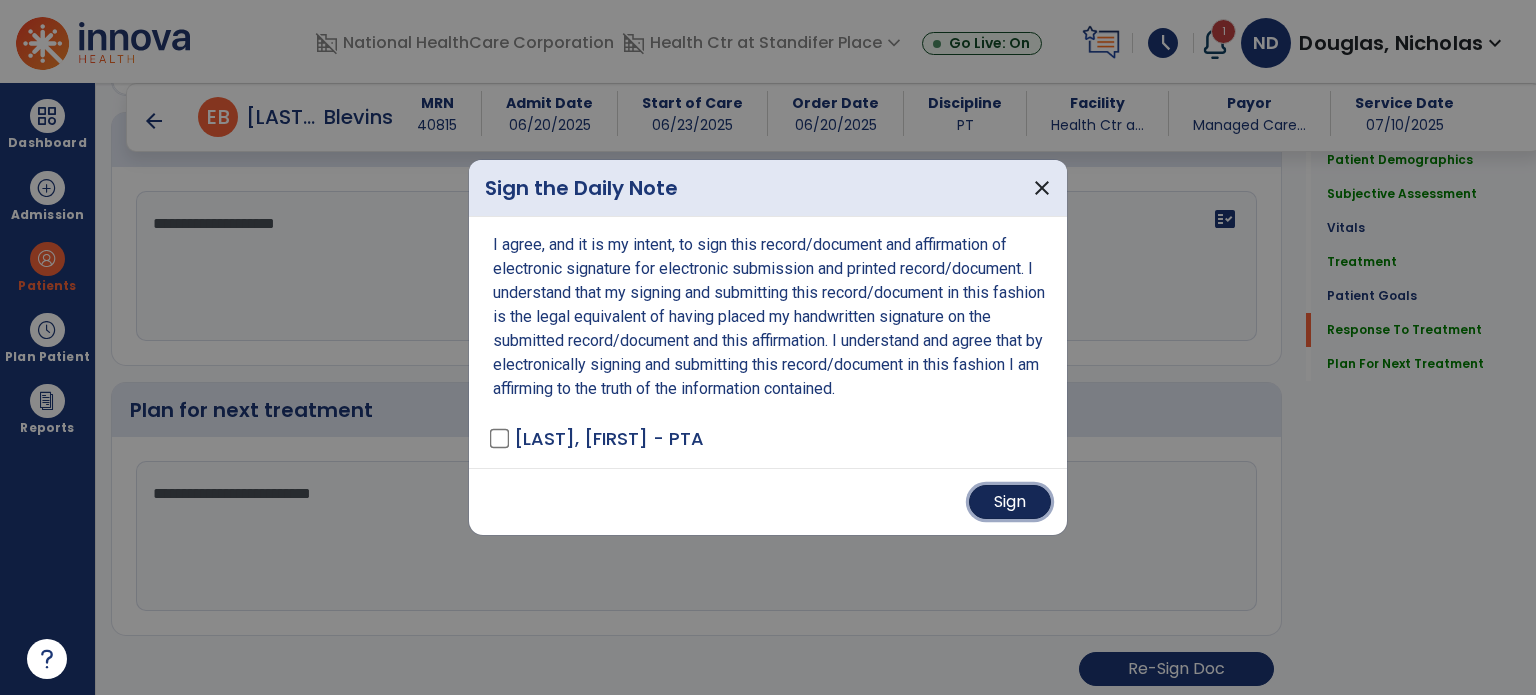 click on "Sign" at bounding box center (1010, 502) 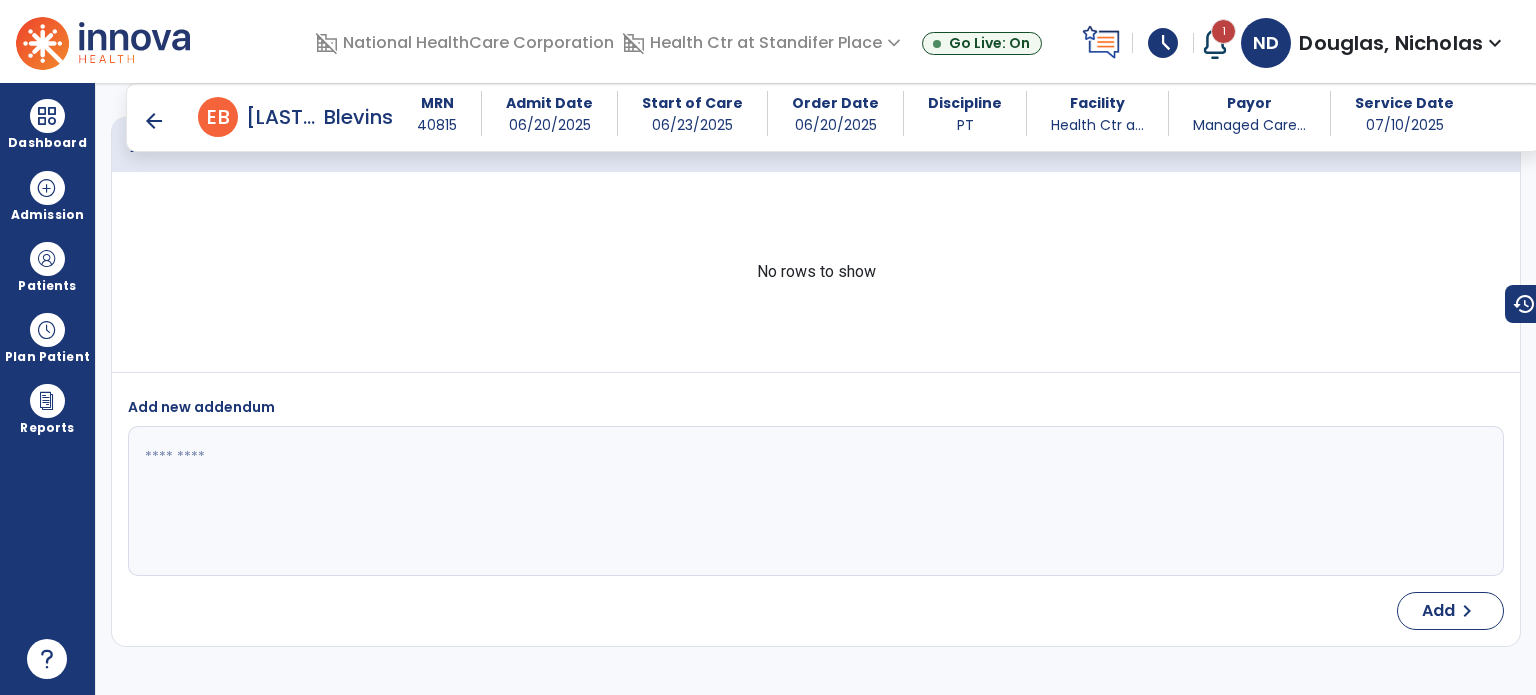 click on "Dashboard" at bounding box center (47, 143) 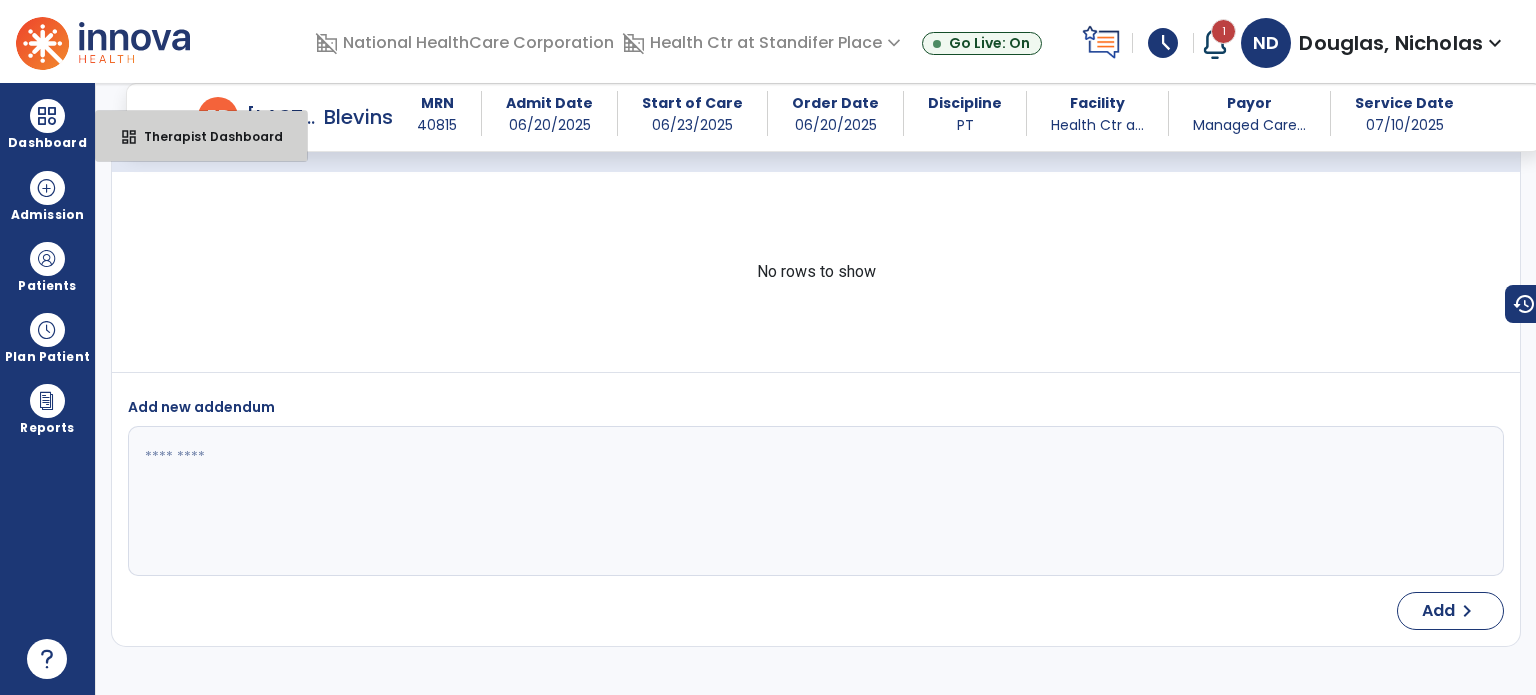 click on "dashboard" at bounding box center [129, 137] 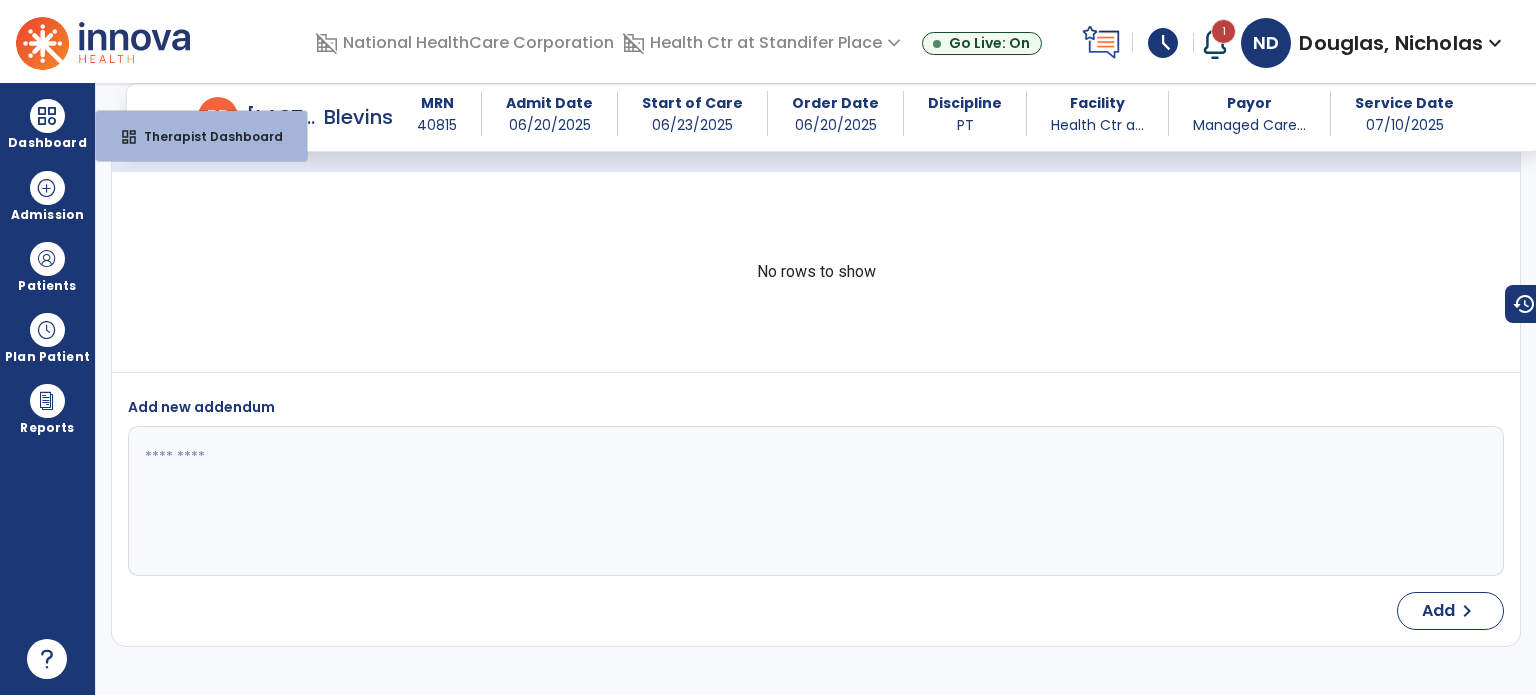 select on "****" 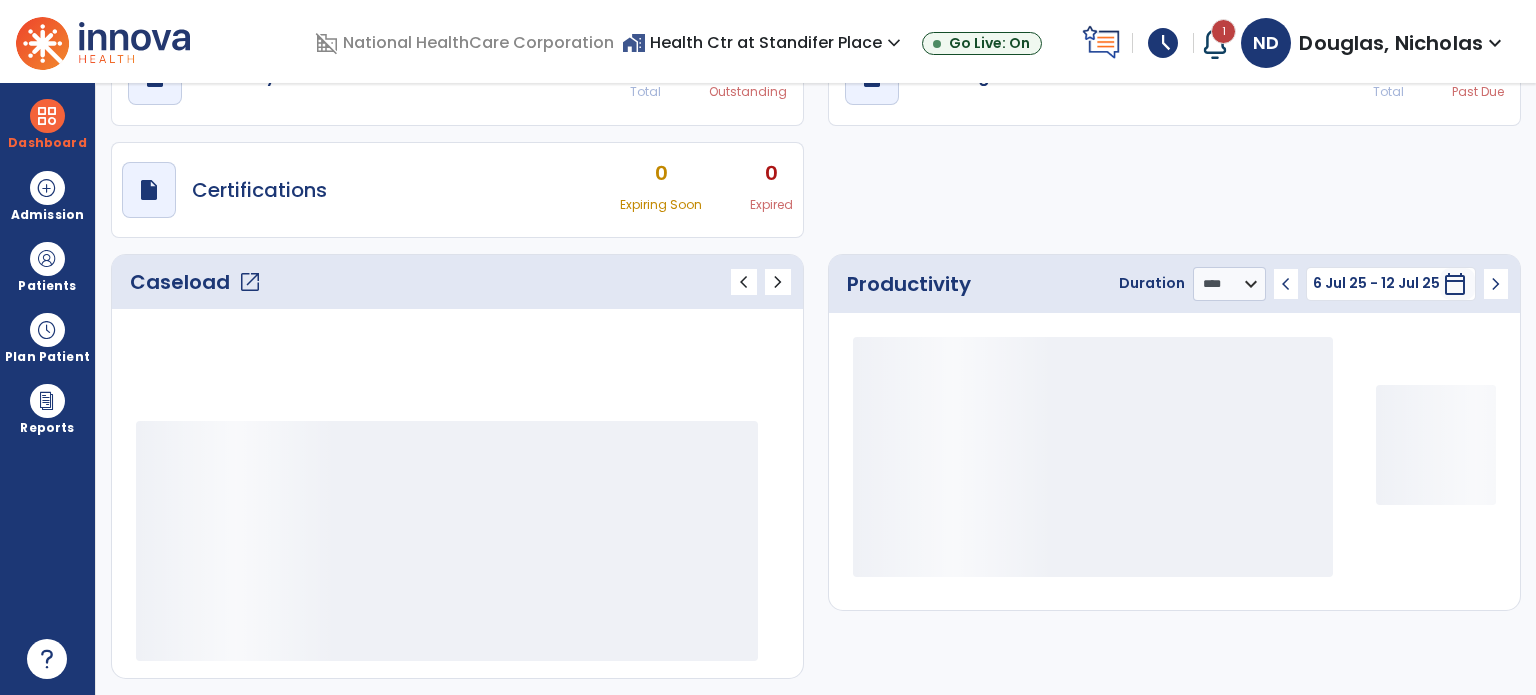 scroll, scrollTop: 109, scrollLeft: 0, axis: vertical 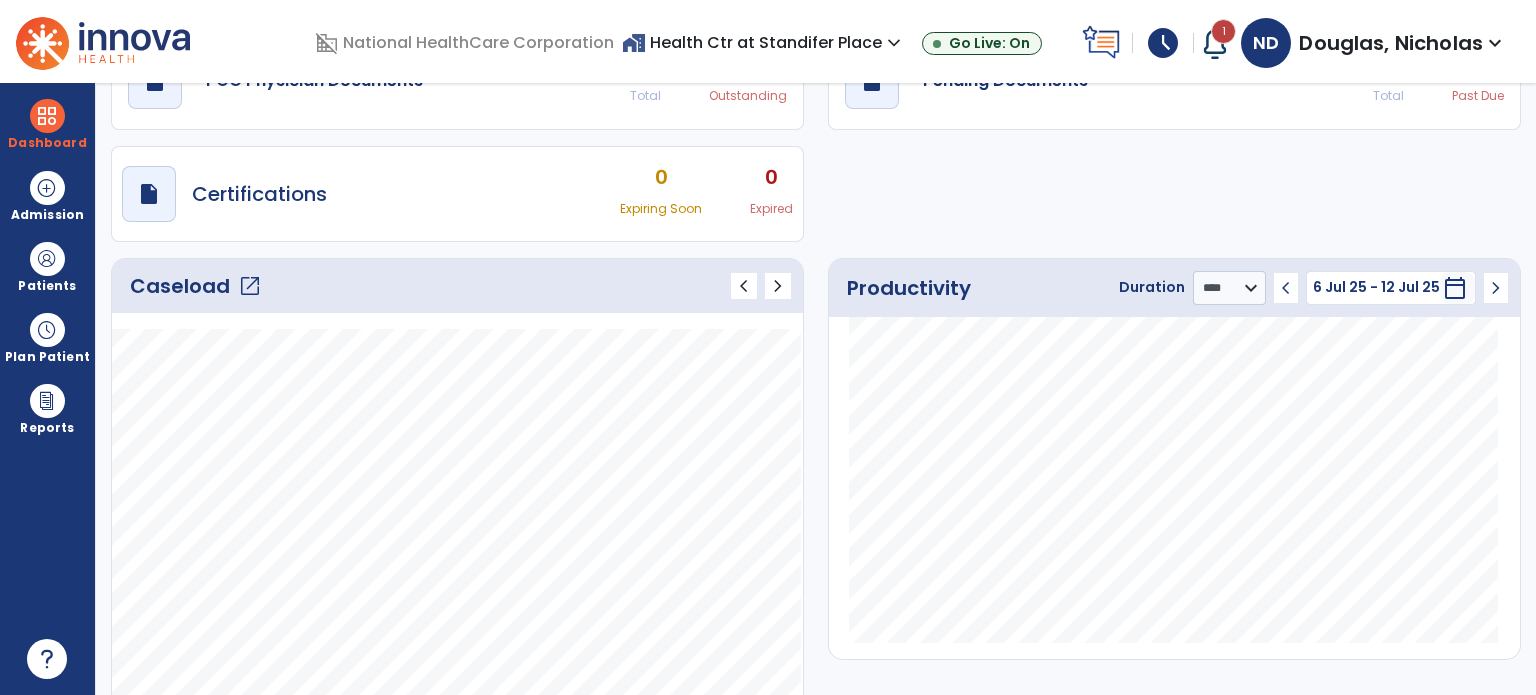 click on "open_in_new" 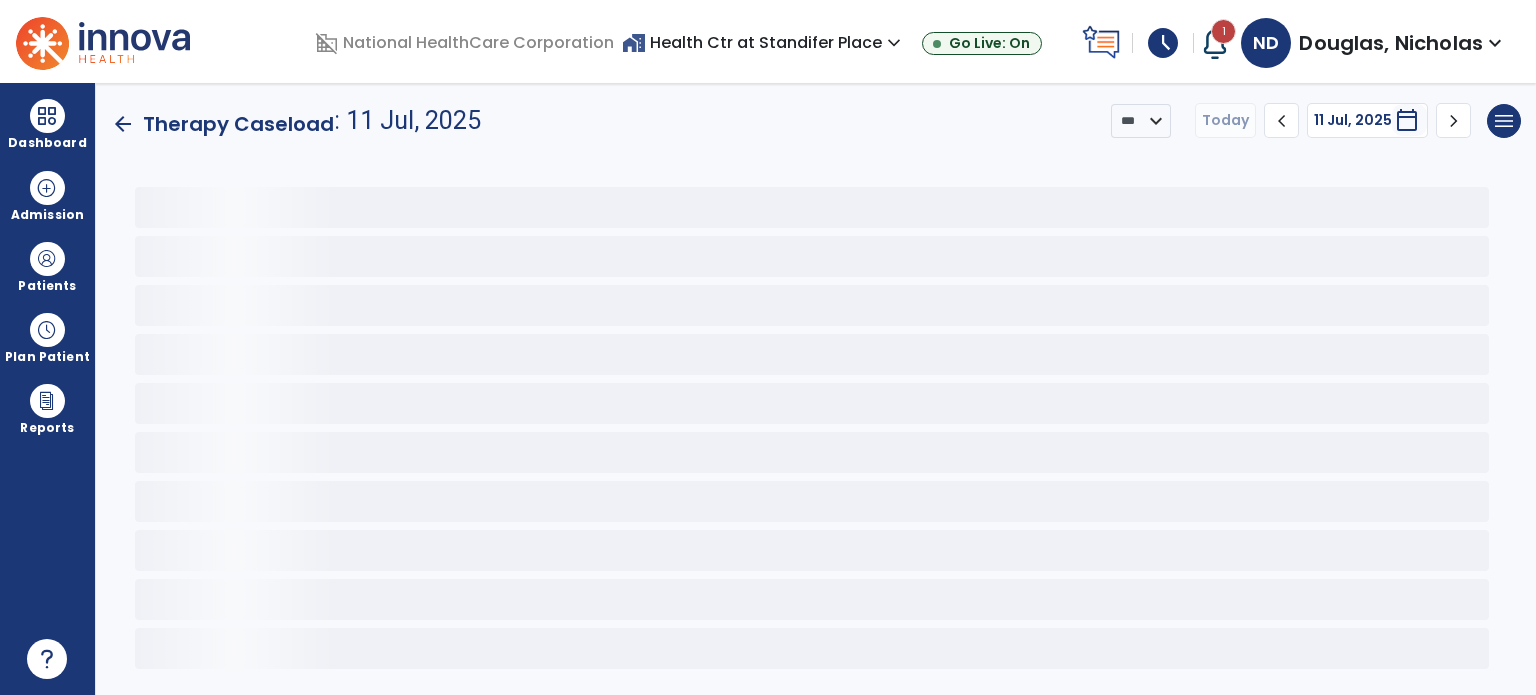 scroll, scrollTop: 0, scrollLeft: 0, axis: both 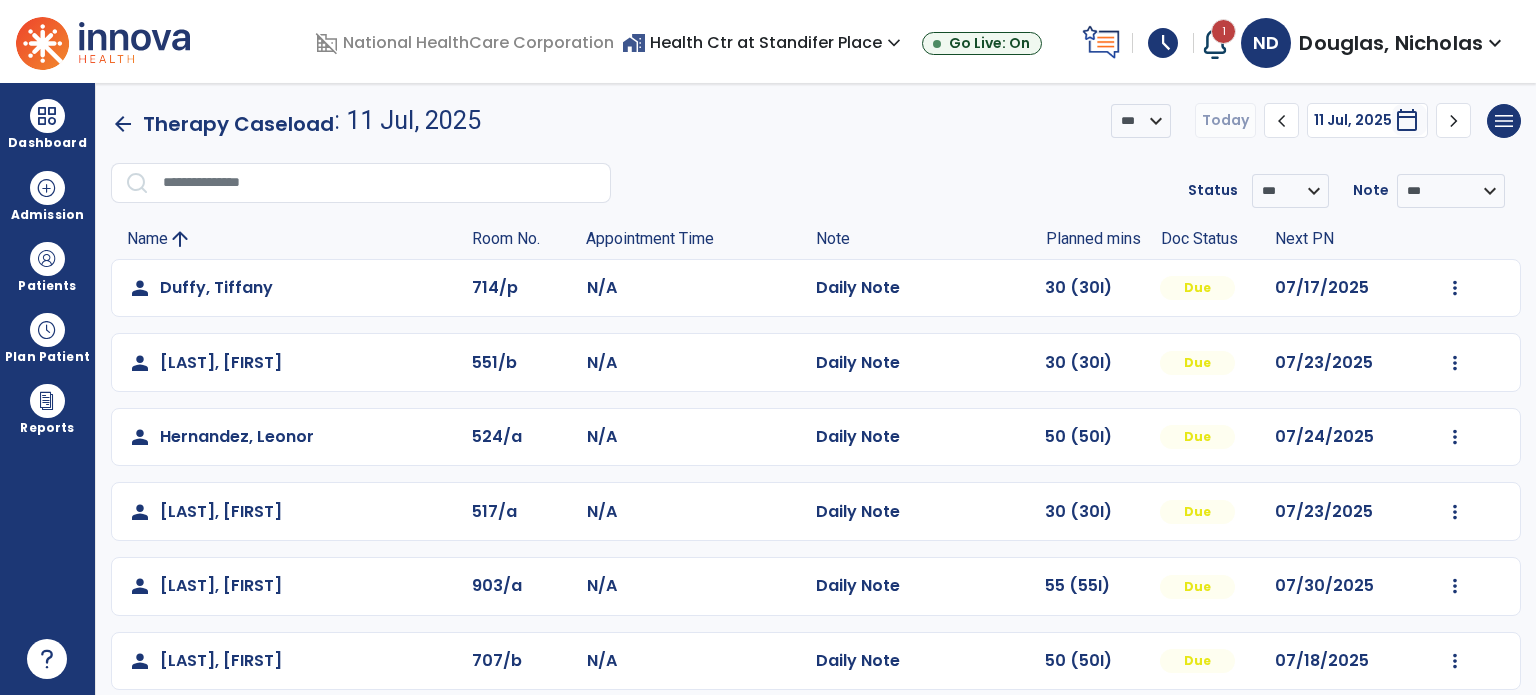 click at bounding box center (1215, 43) 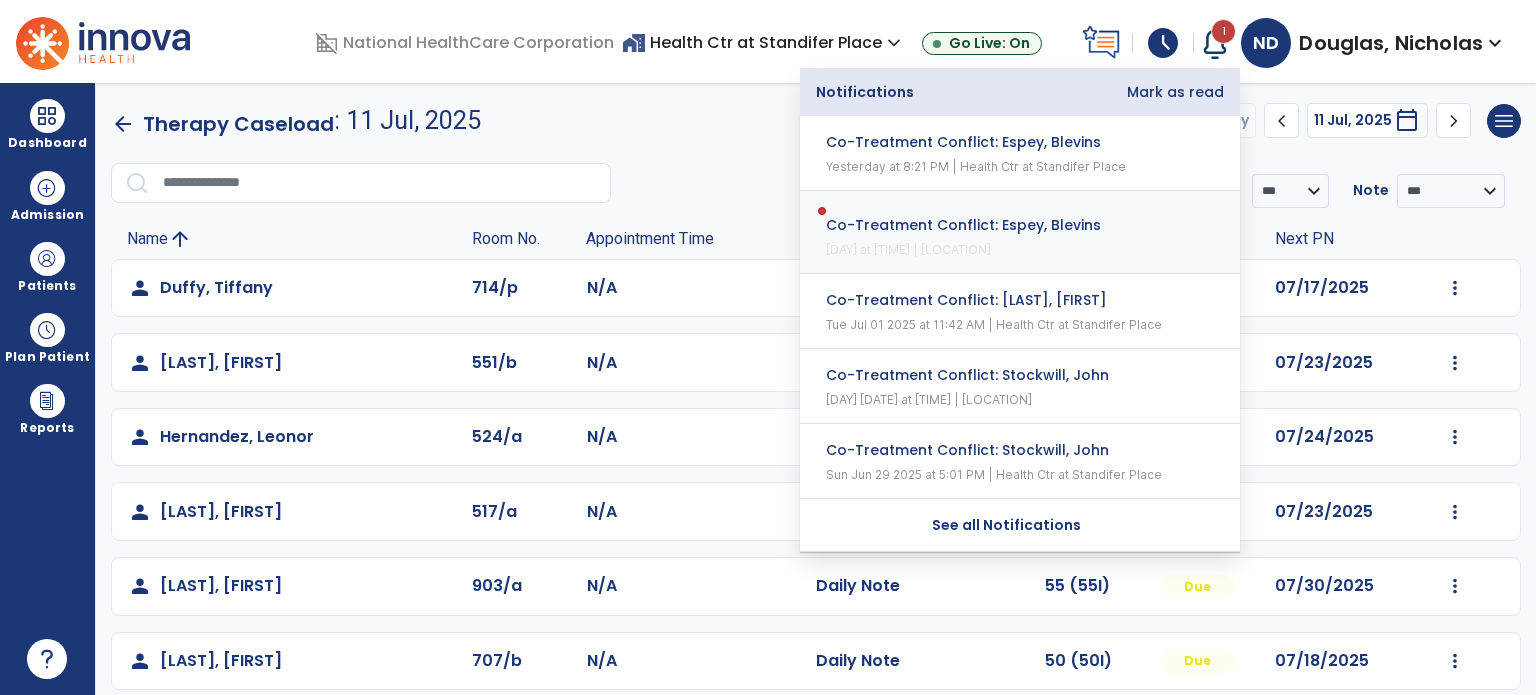 click on "schedule" at bounding box center (1163, 43) 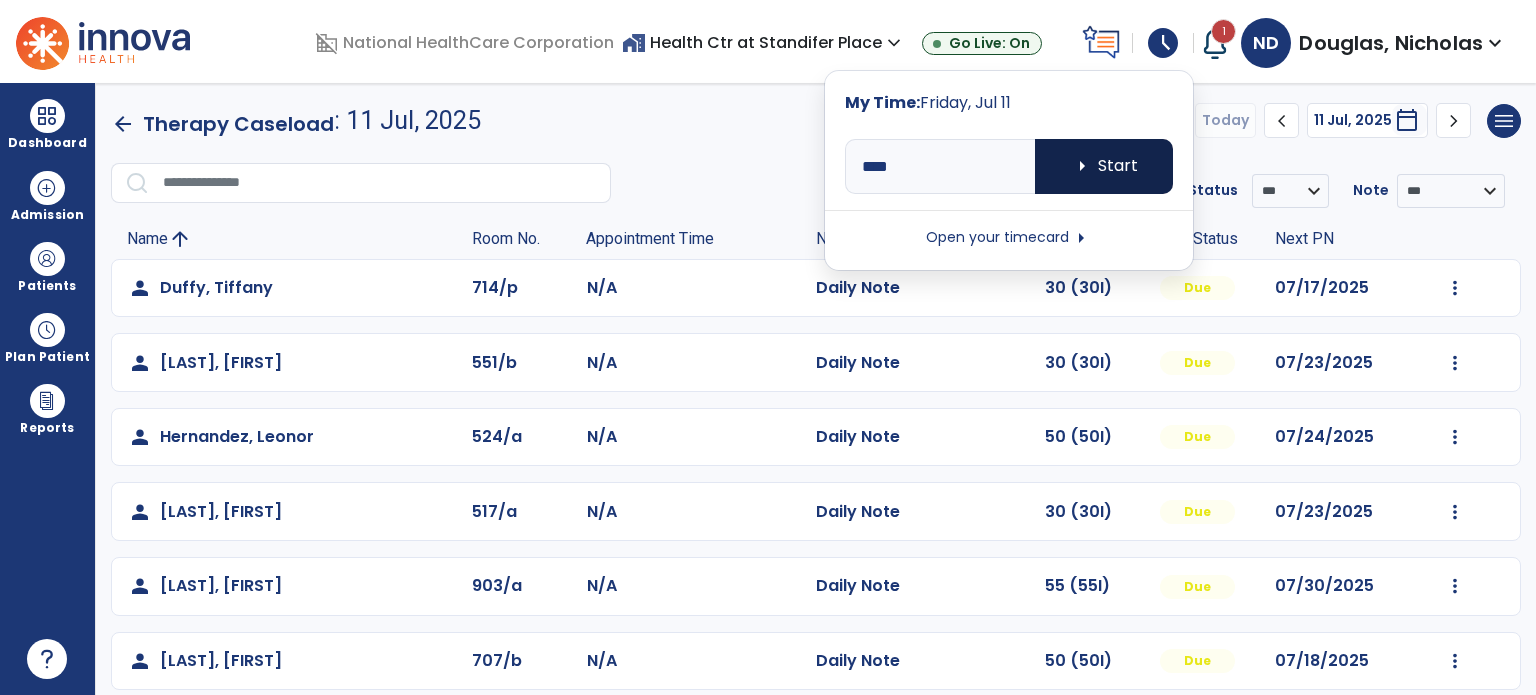click on "arrow_right  Start" at bounding box center (1104, 166) 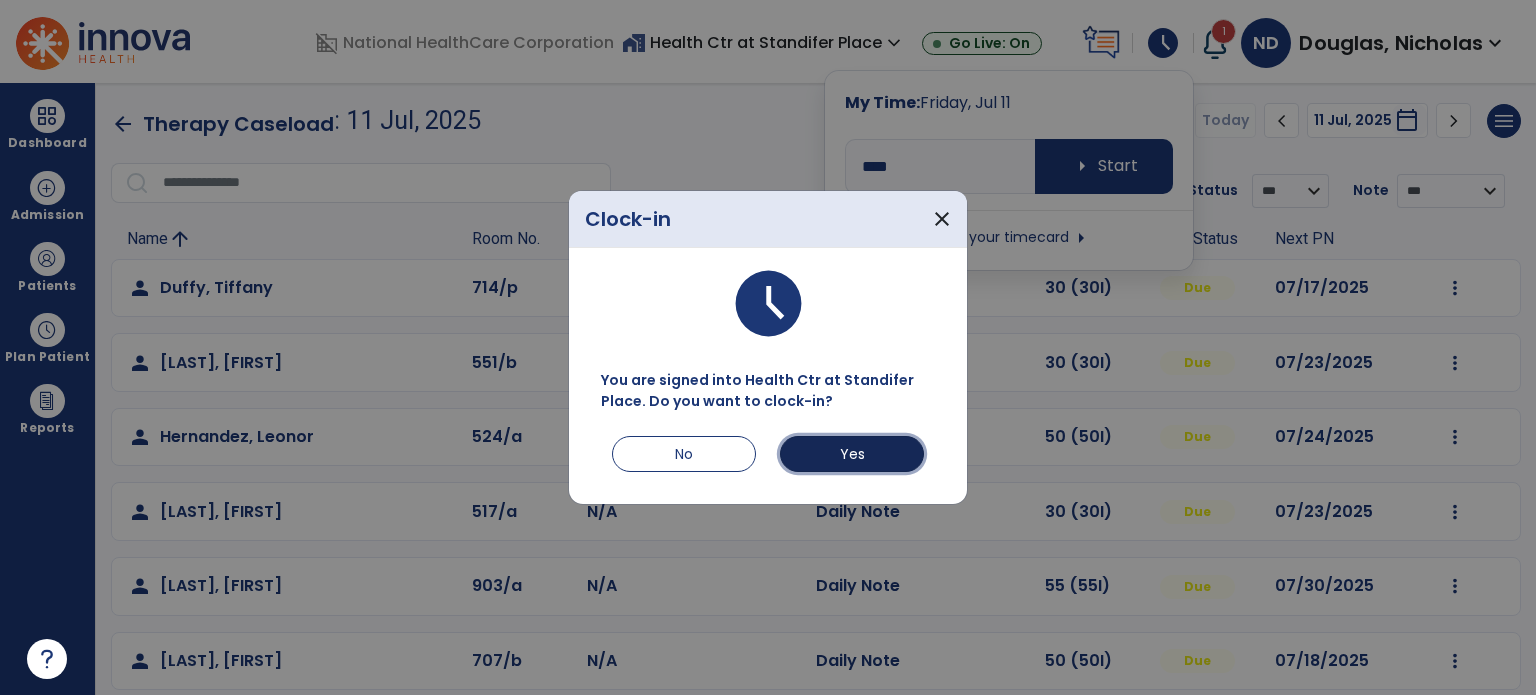 click on "Yes" at bounding box center (852, 454) 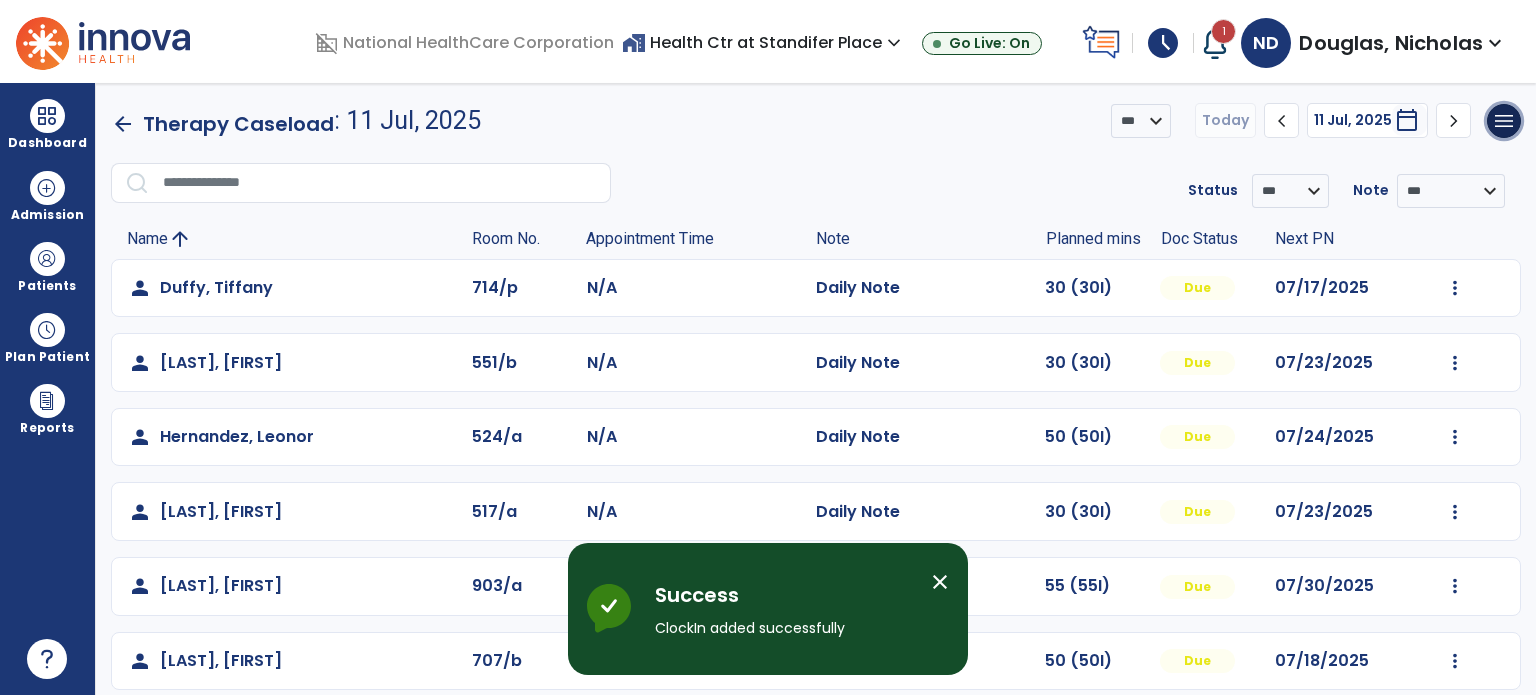 click on "menu" at bounding box center [1504, 121] 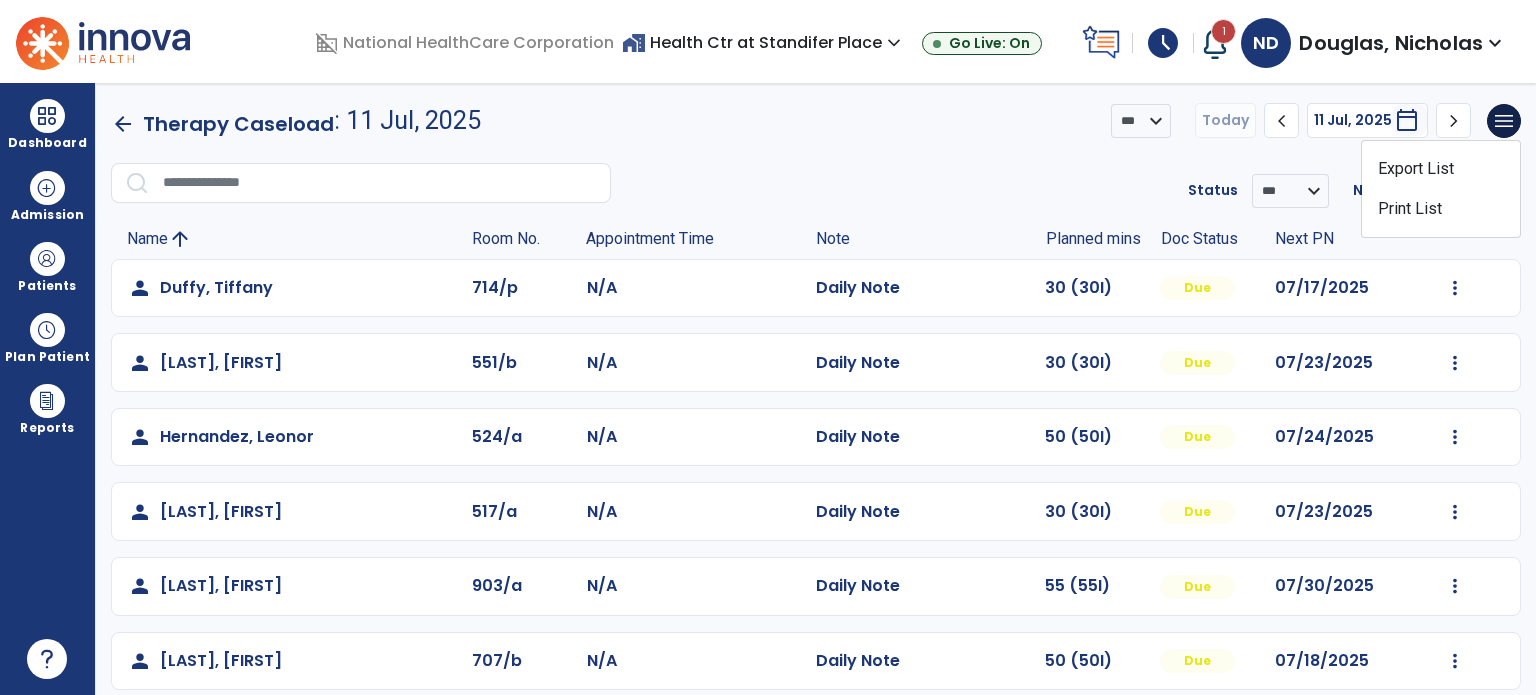 click on "Export List   Print List" 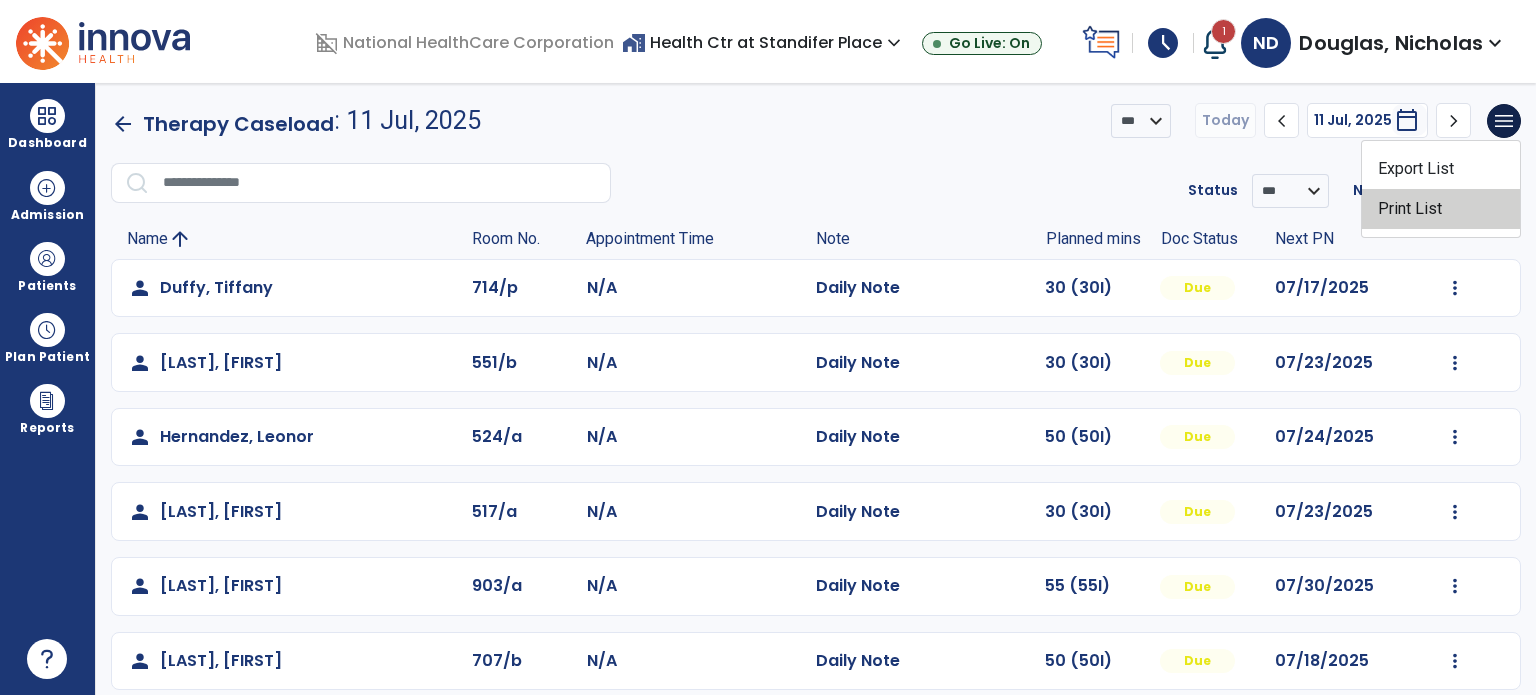 click on "Print List" 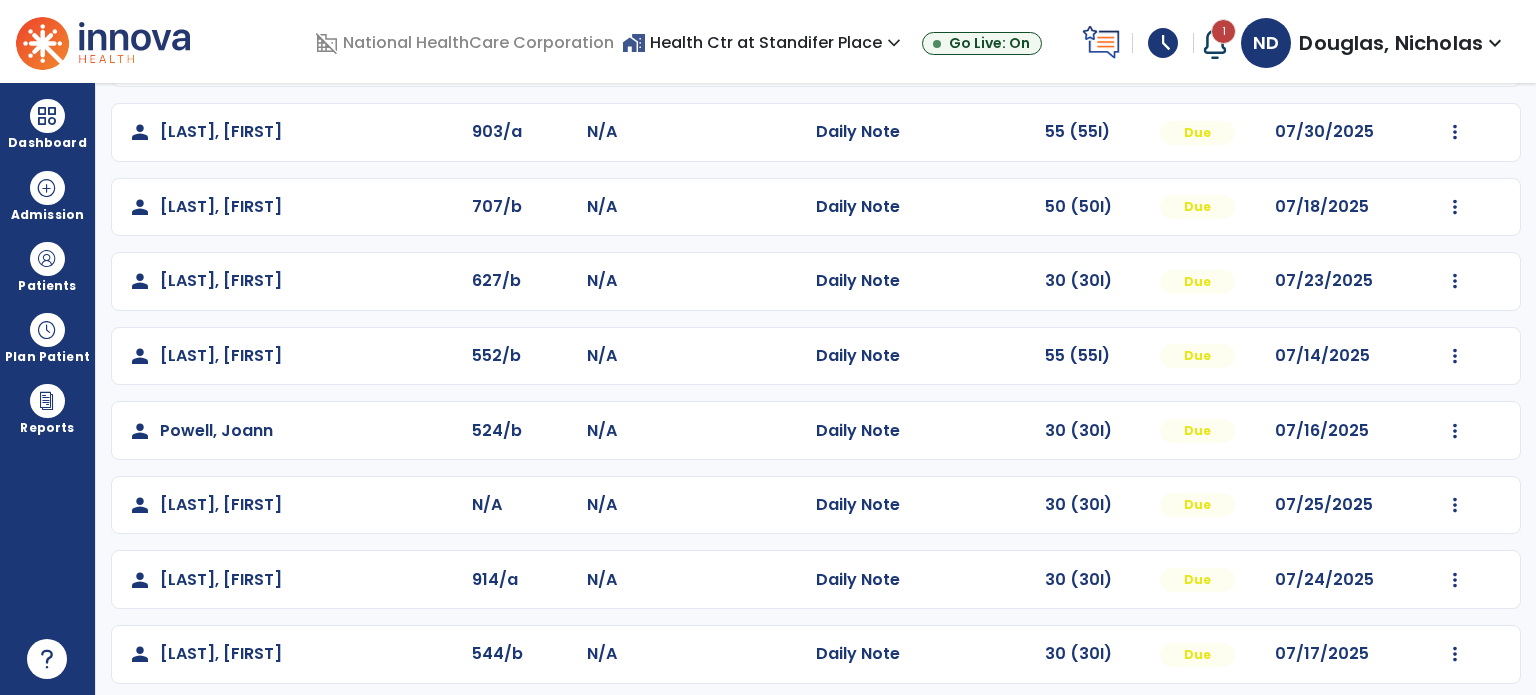 scroll, scrollTop: 617, scrollLeft: 0, axis: vertical 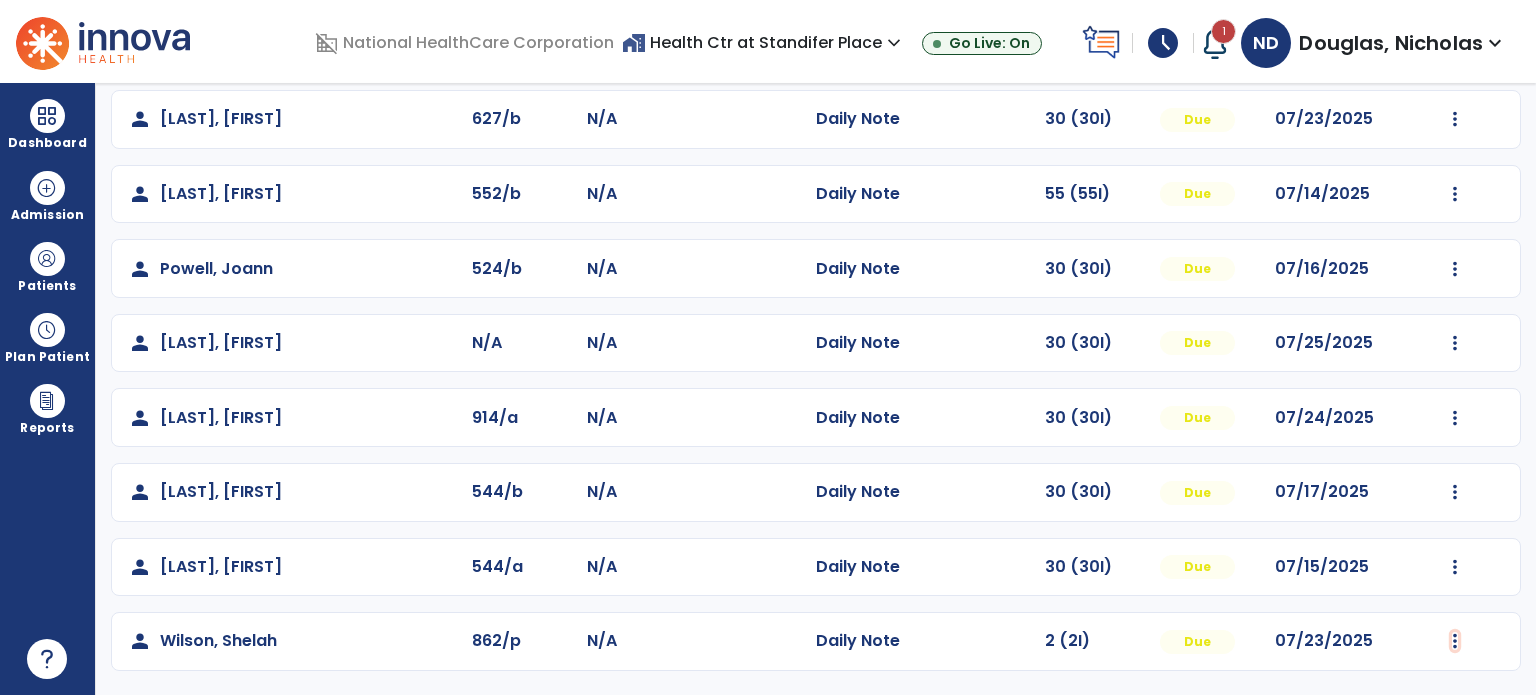 click at bounding box center (1455, -328) 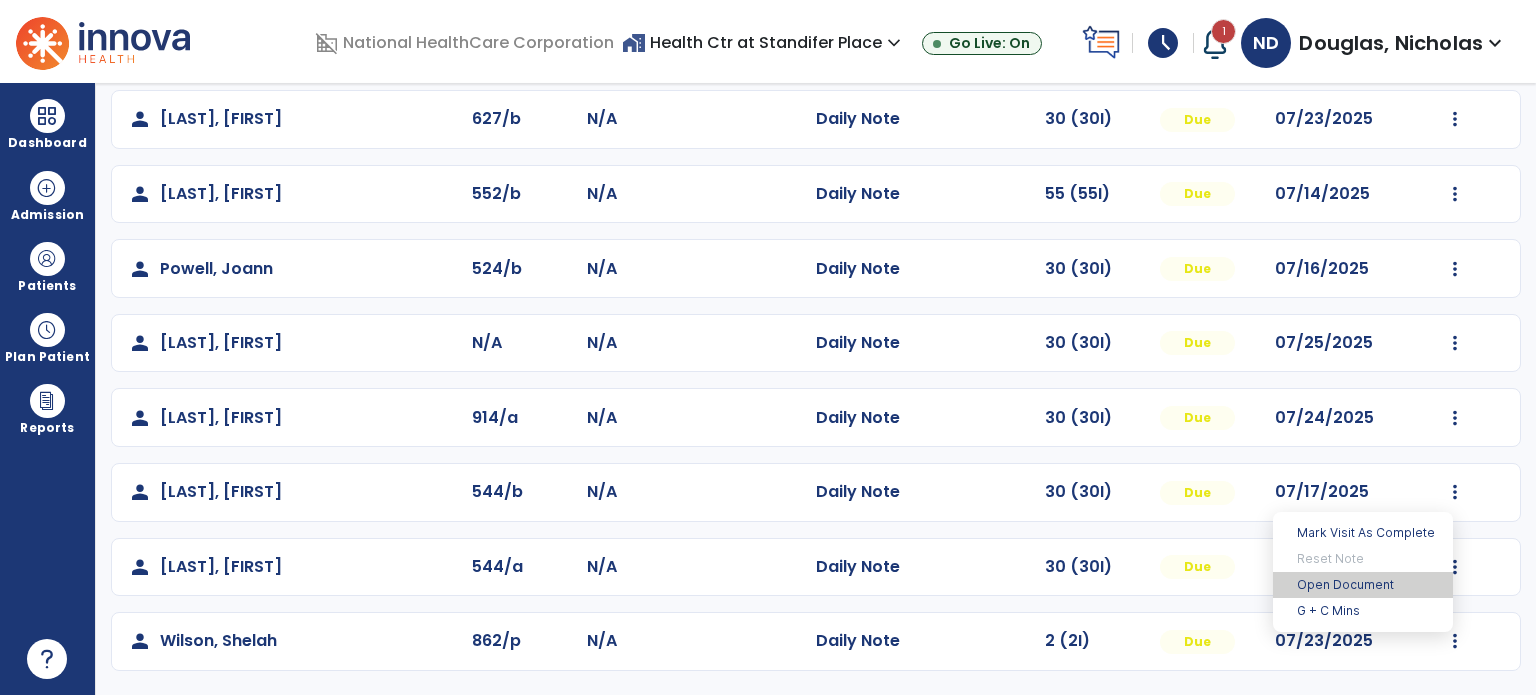 click on "Open Document" at bounding box center [1363, 585] 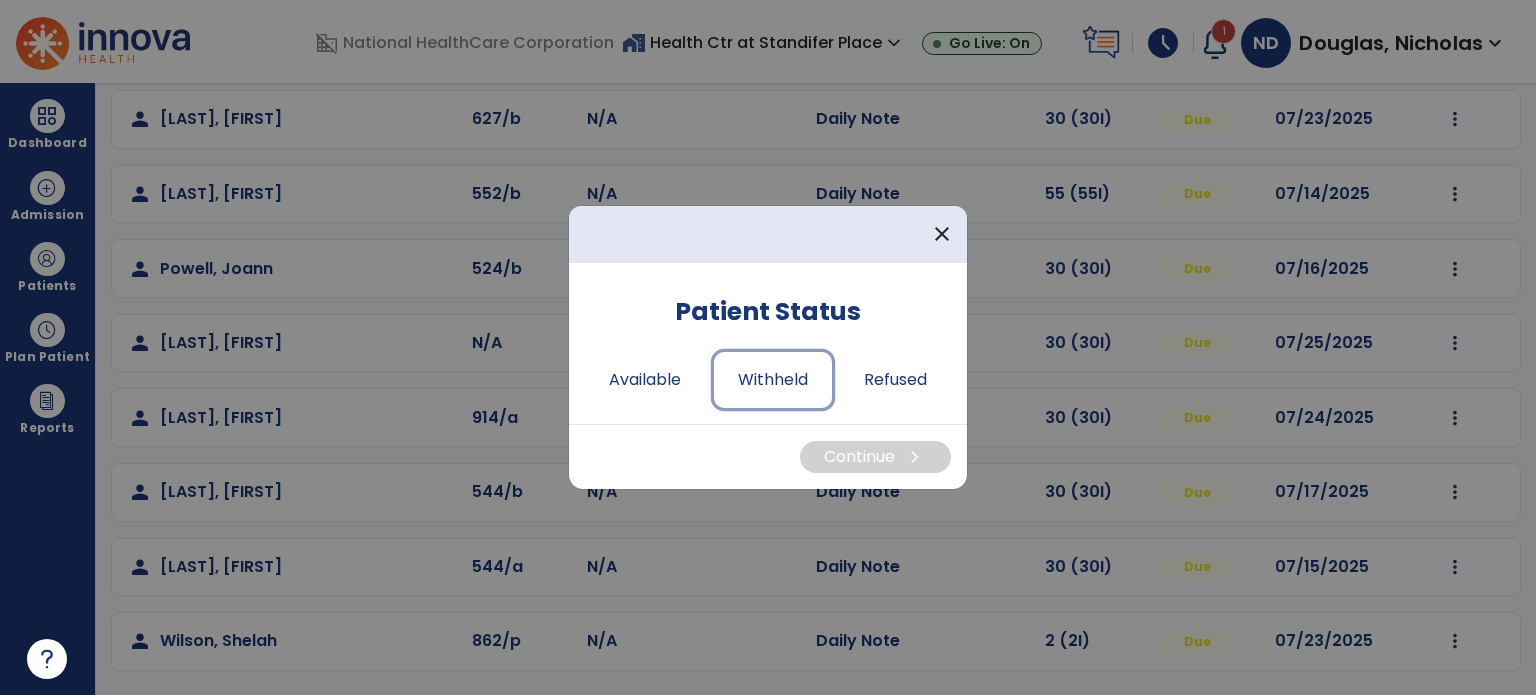 click on "Withheld" at bounding box center [773, 380] 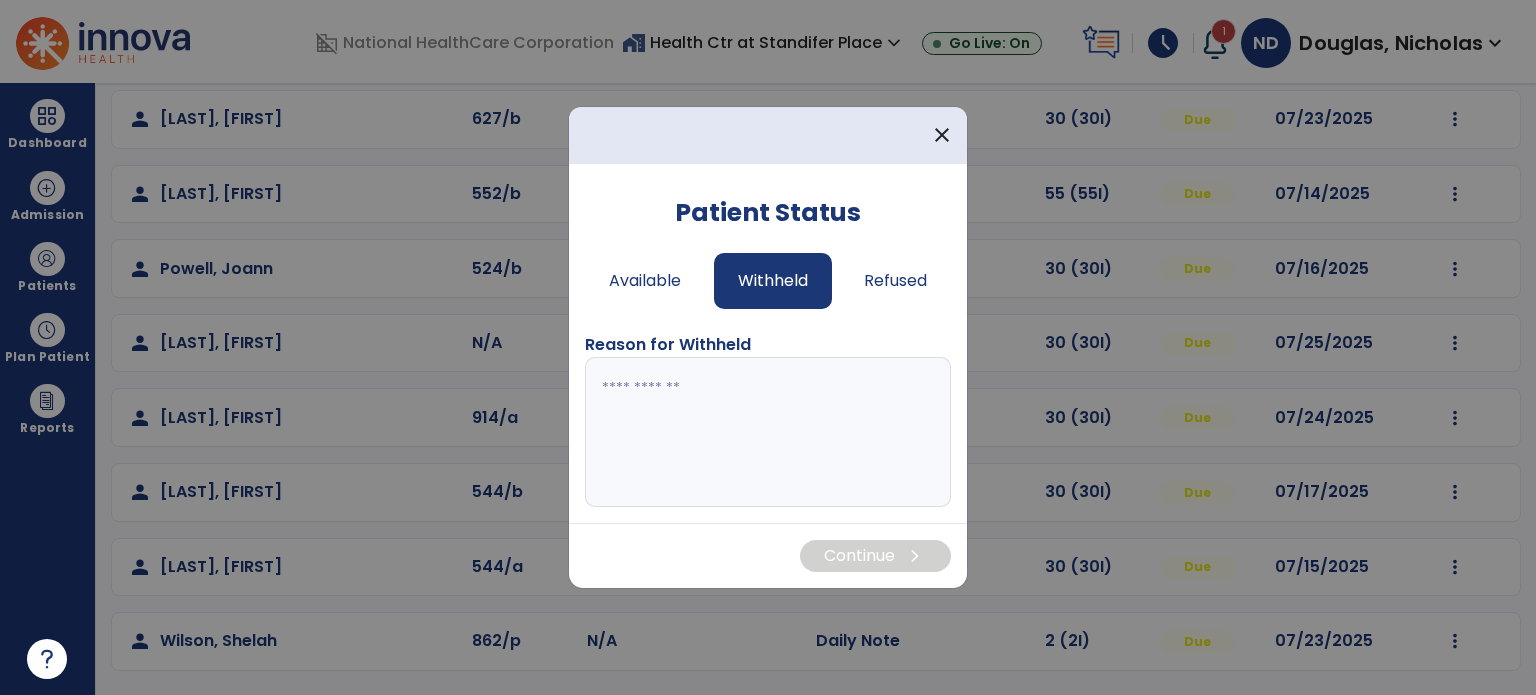click at bounding box center [768, 432] 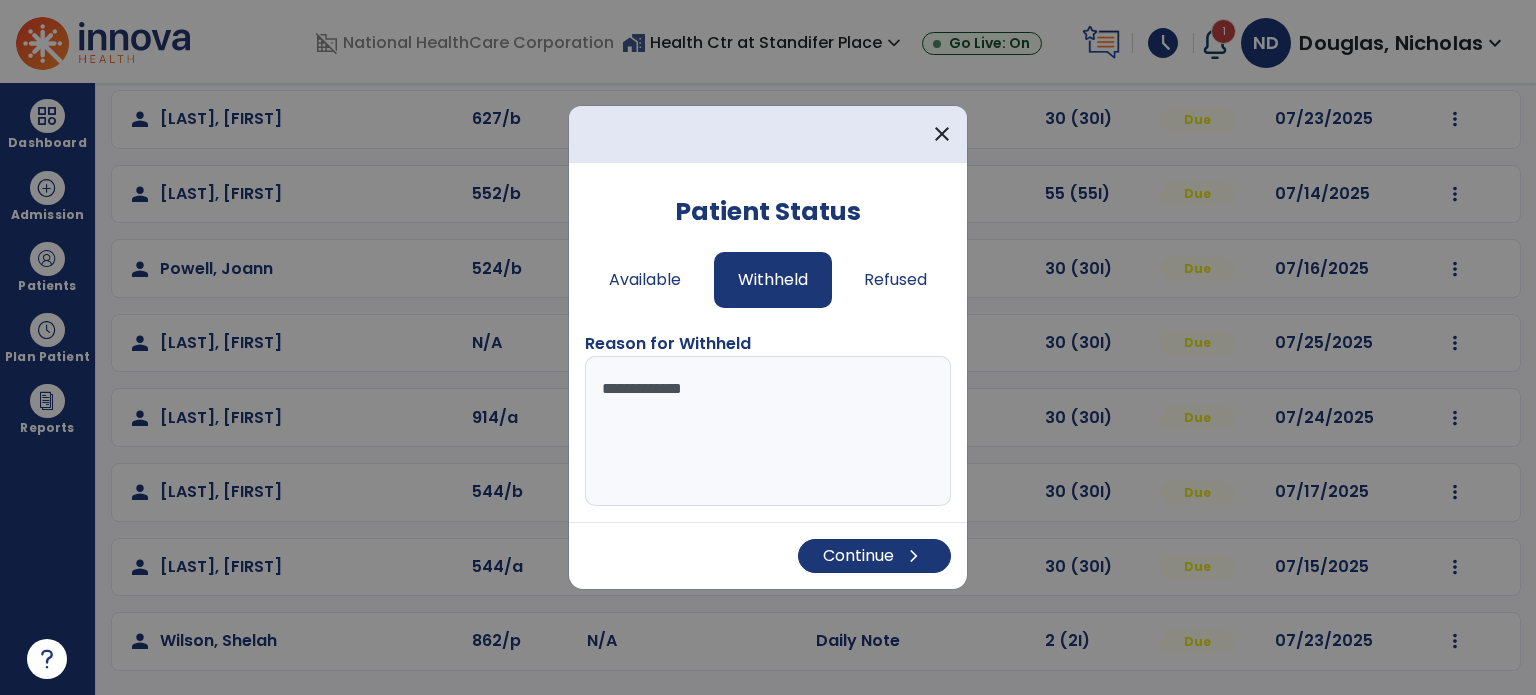 type on "**********" 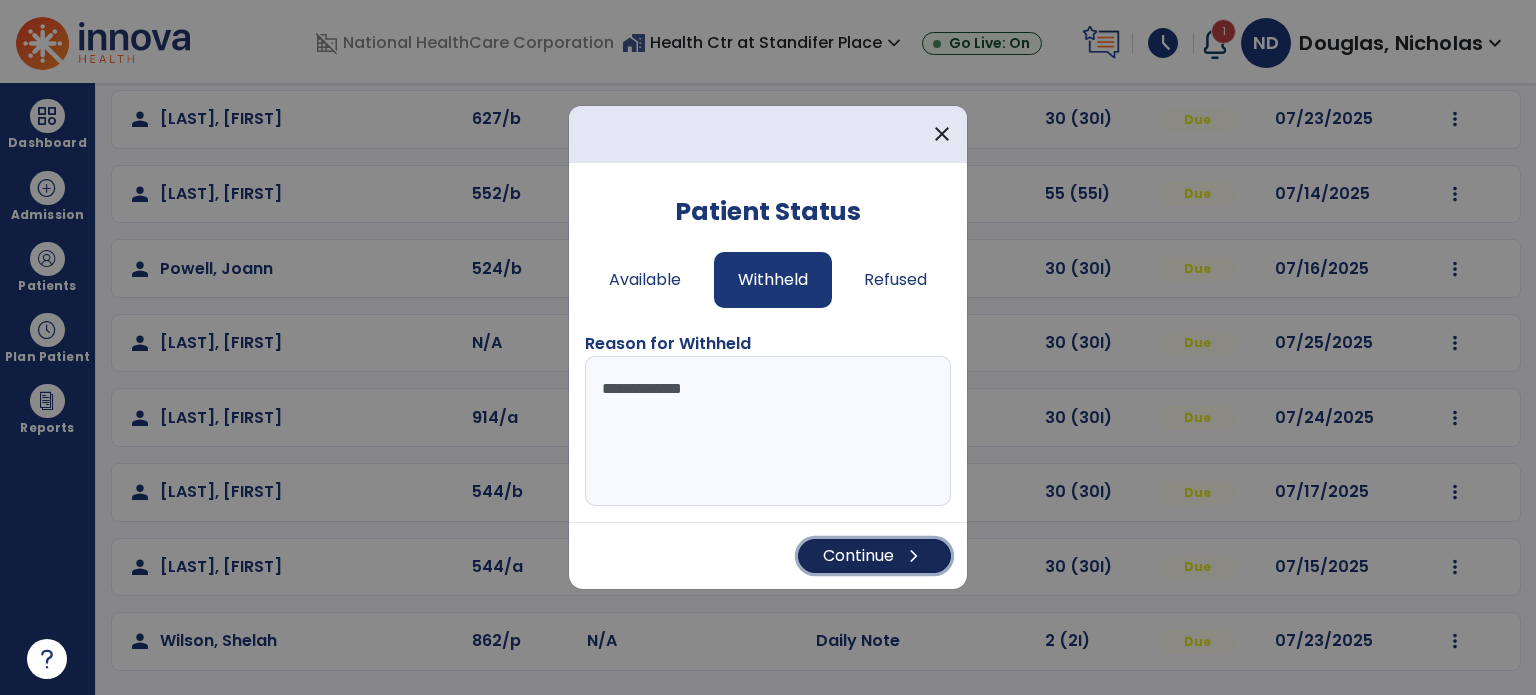 click on "Continue   chevron_right" at bounding box center [874, 556] 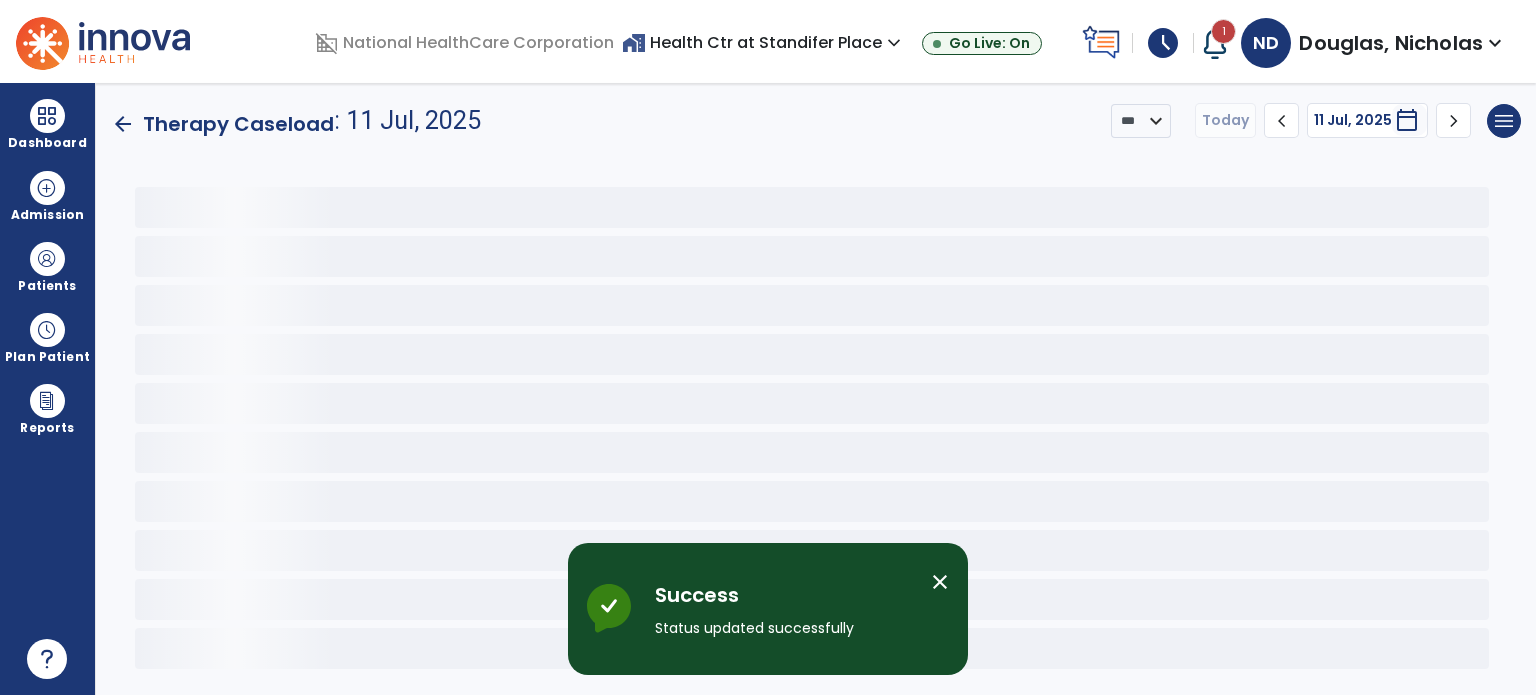 scroll, scrollTop: 0, scrollLeft: 0, axis: both 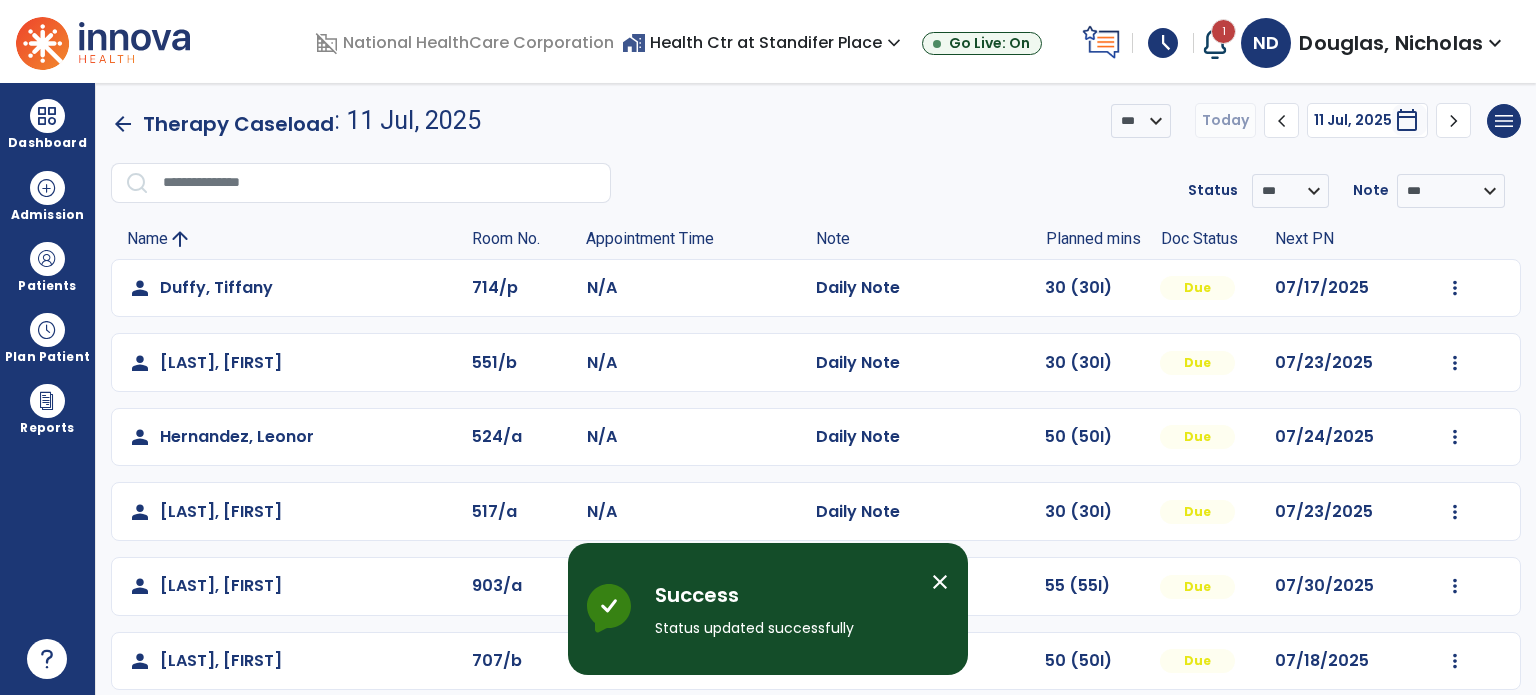 click on "close" at bounding box center [940, 582] 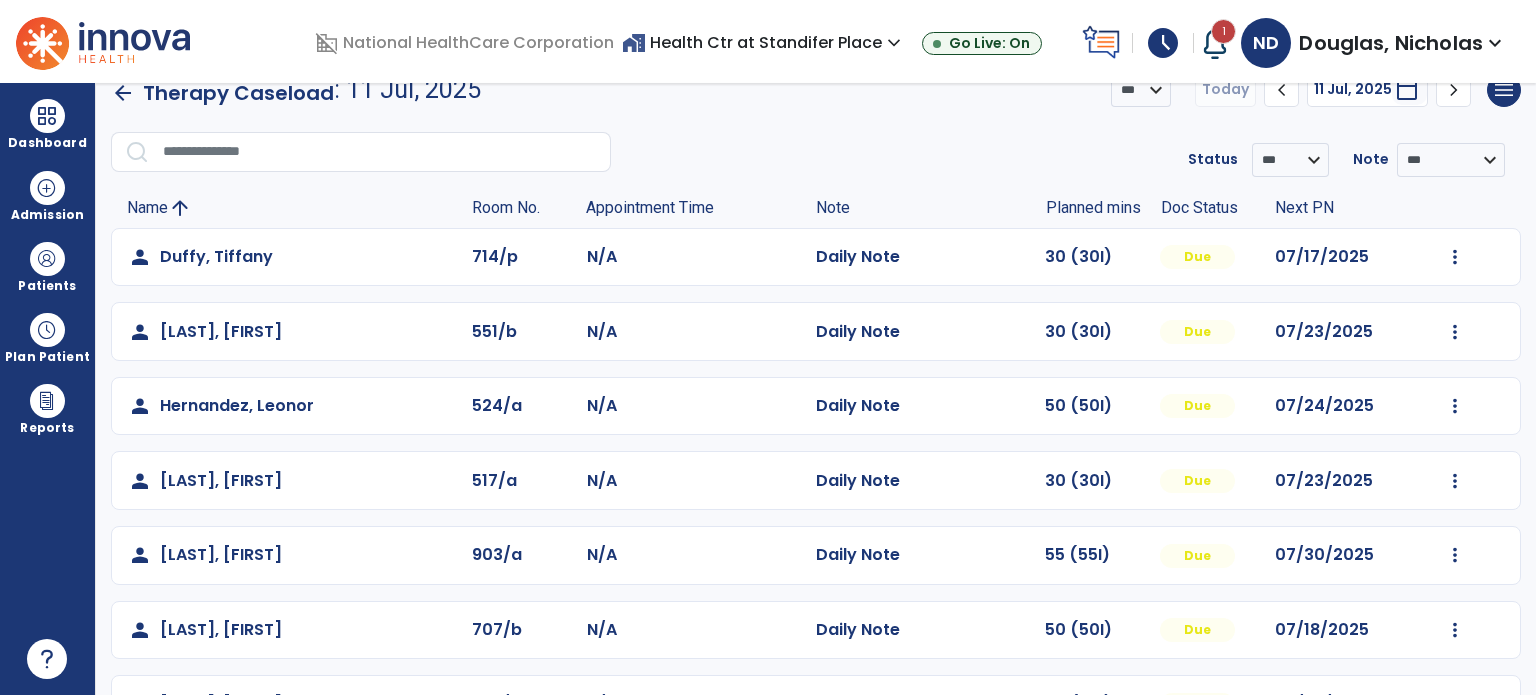scroll, scrollTop: 32, scrollLeft: 0, axis: vertical 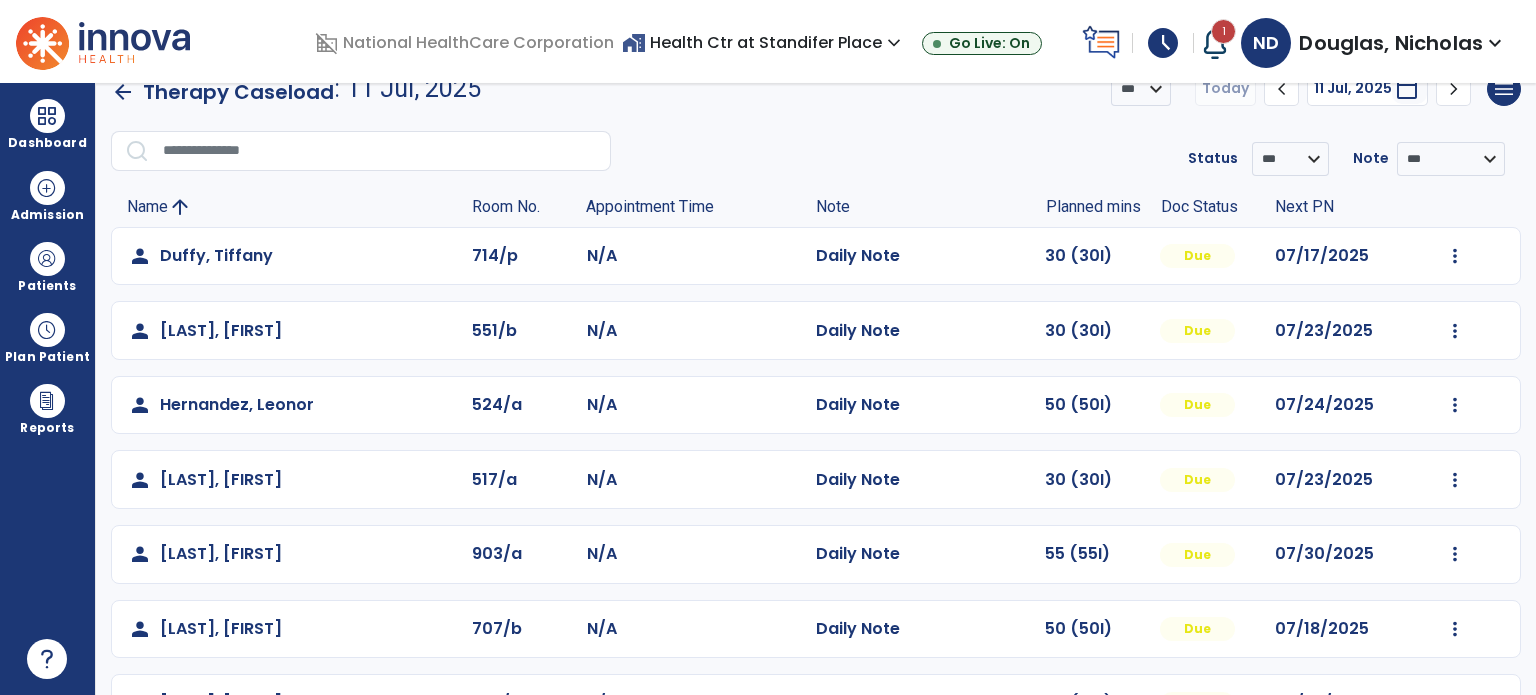 click on "Patients" at bounding box center (47, 266) 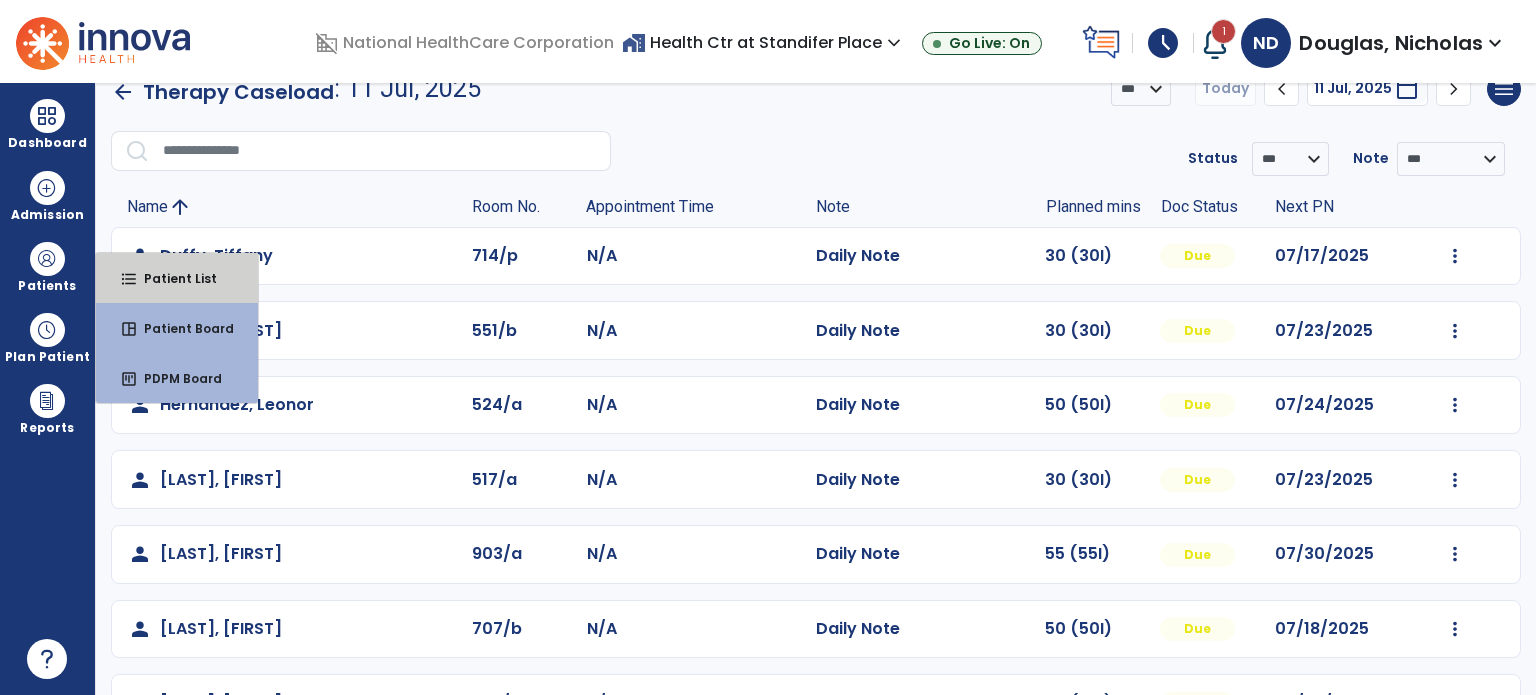 click on "Patient List" at bounding box center [172, 278] 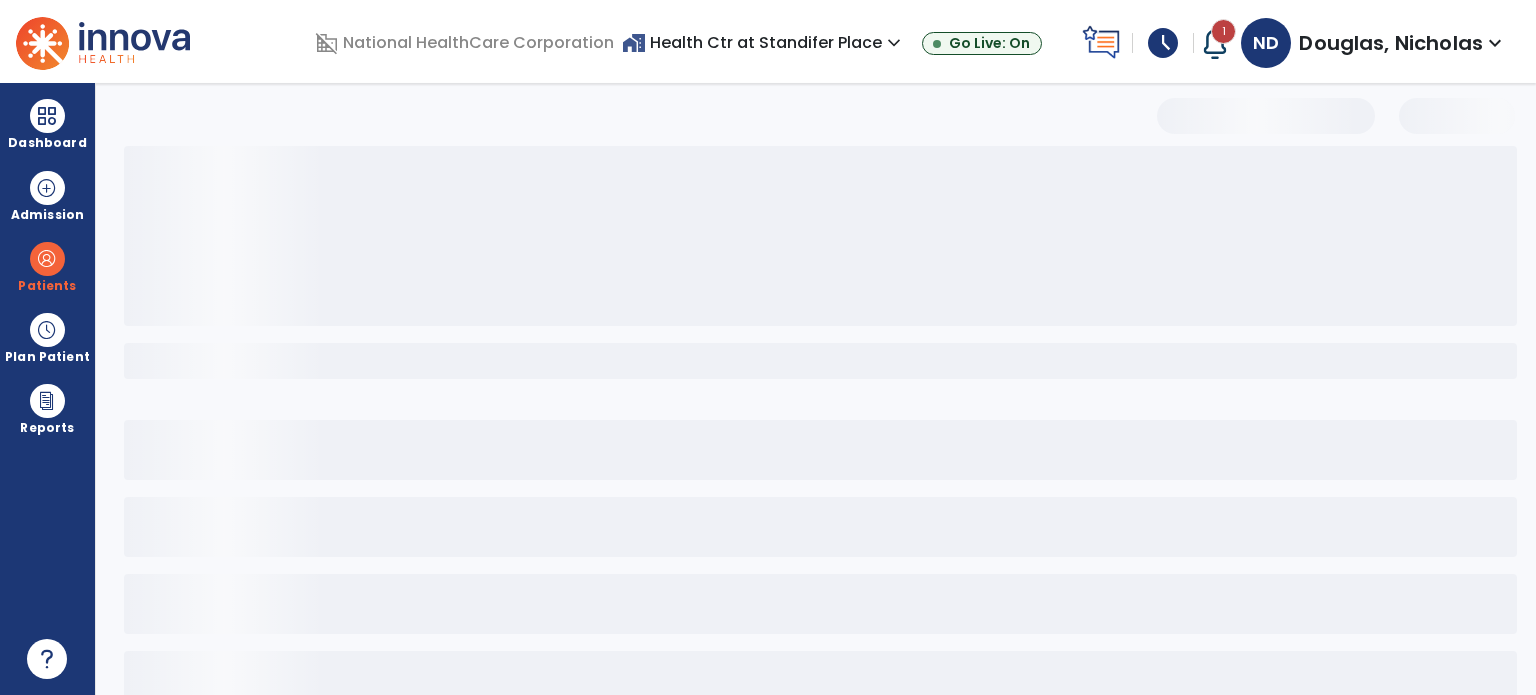 select on "***" 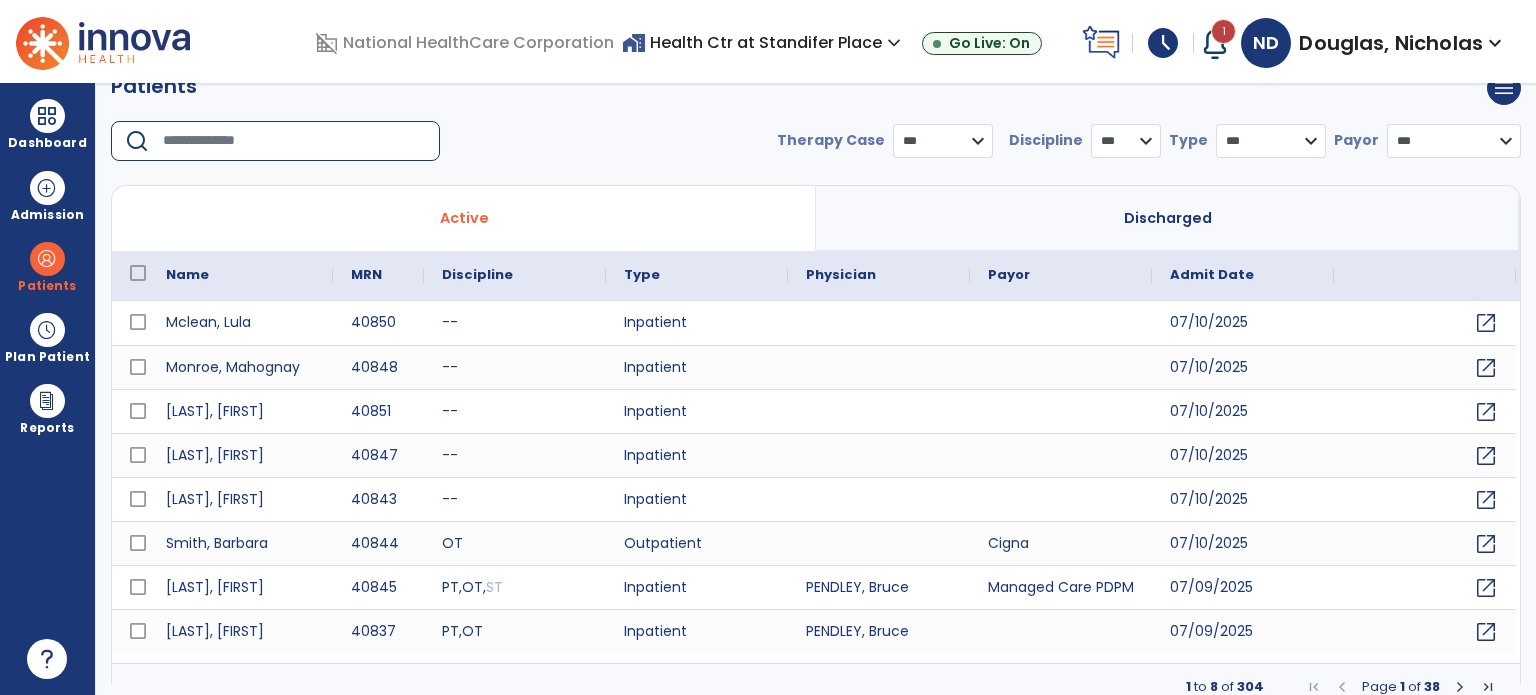 click at bounding box center (294, 141) 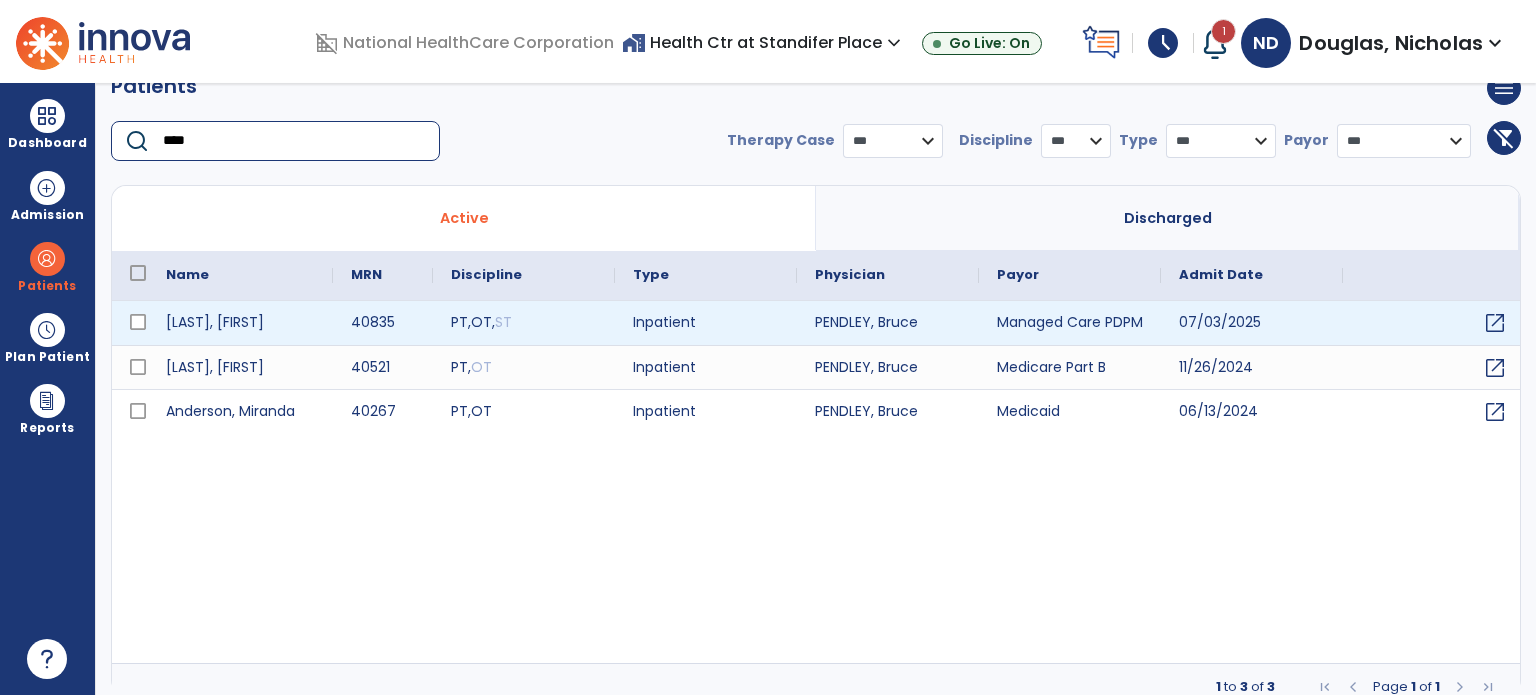 type on "****" 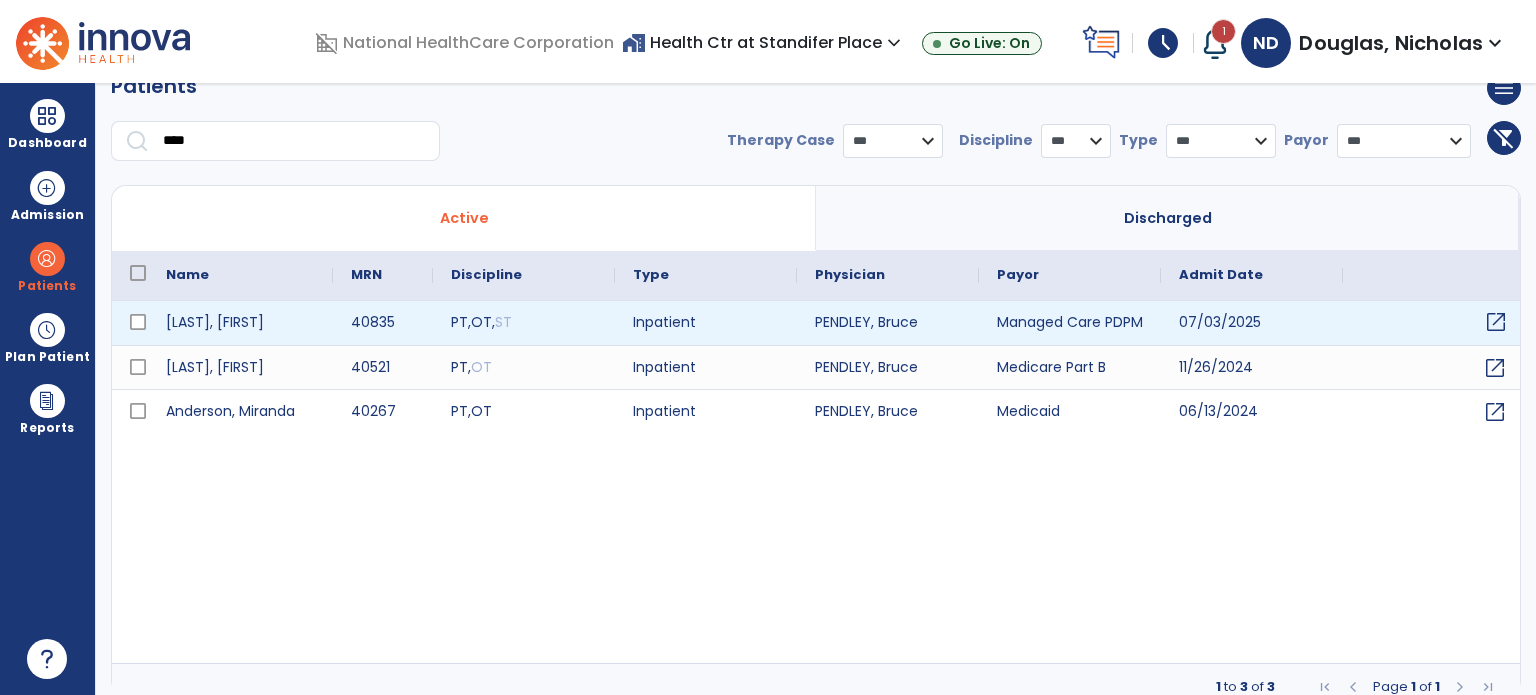 click on "open_in_new" at bounding box center (1496, 322) 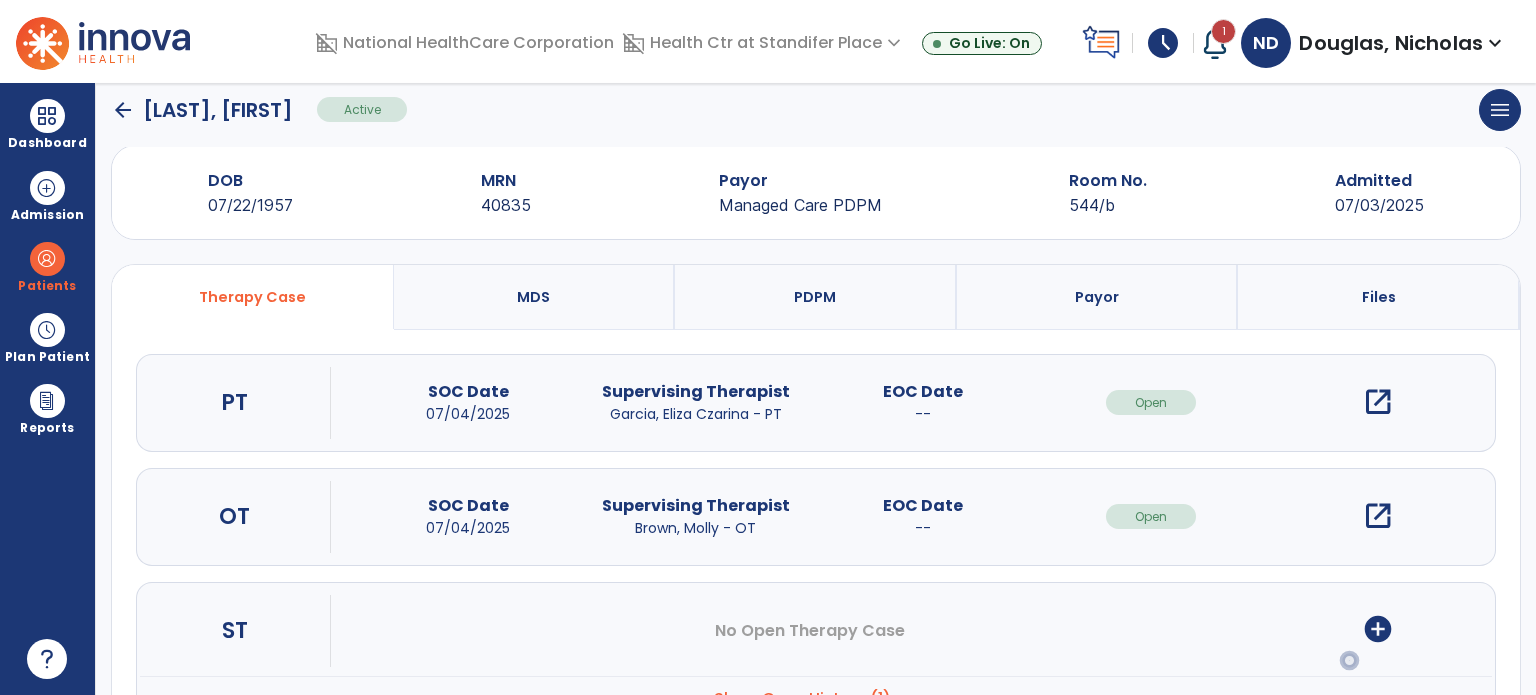 scroll, scrollTop: 0, scrollLeft: 0, axis: both 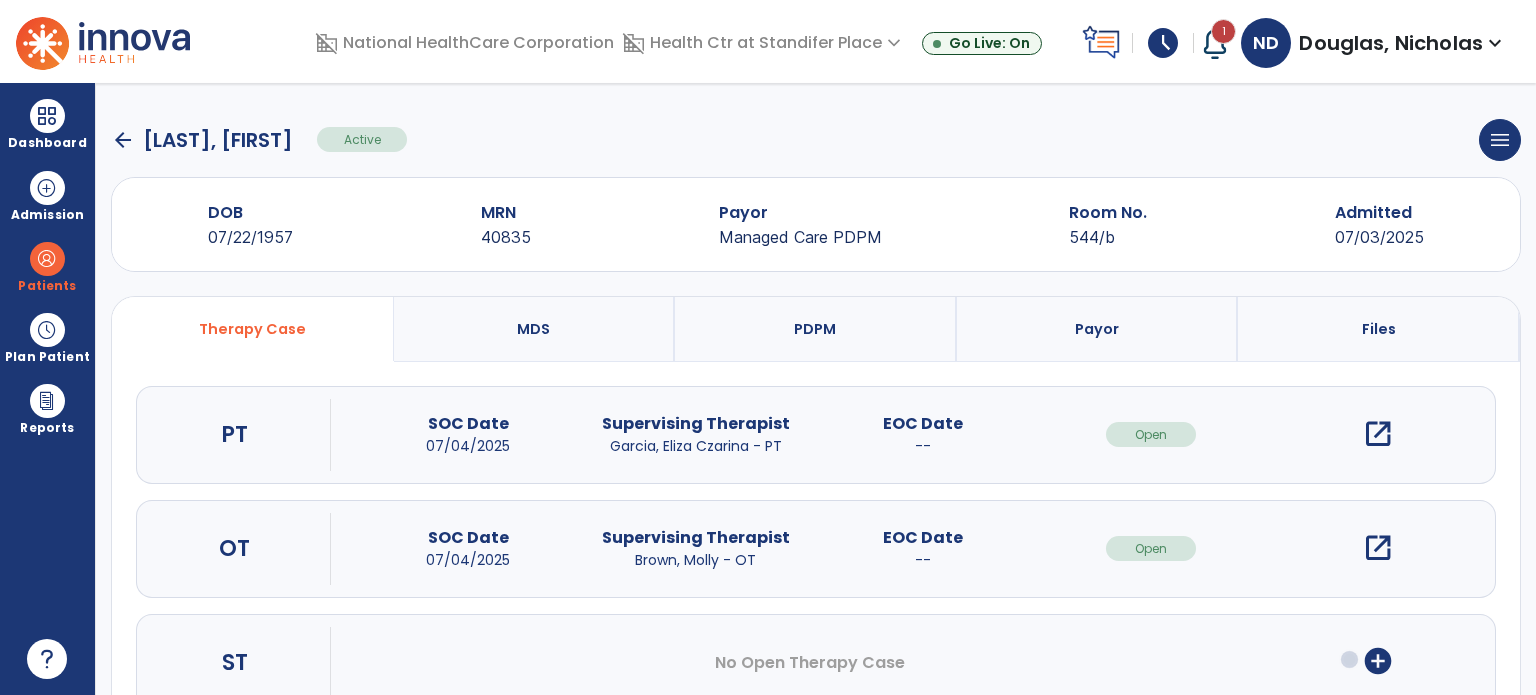 click on "open_in_new" at bounding box center (1378, 434) 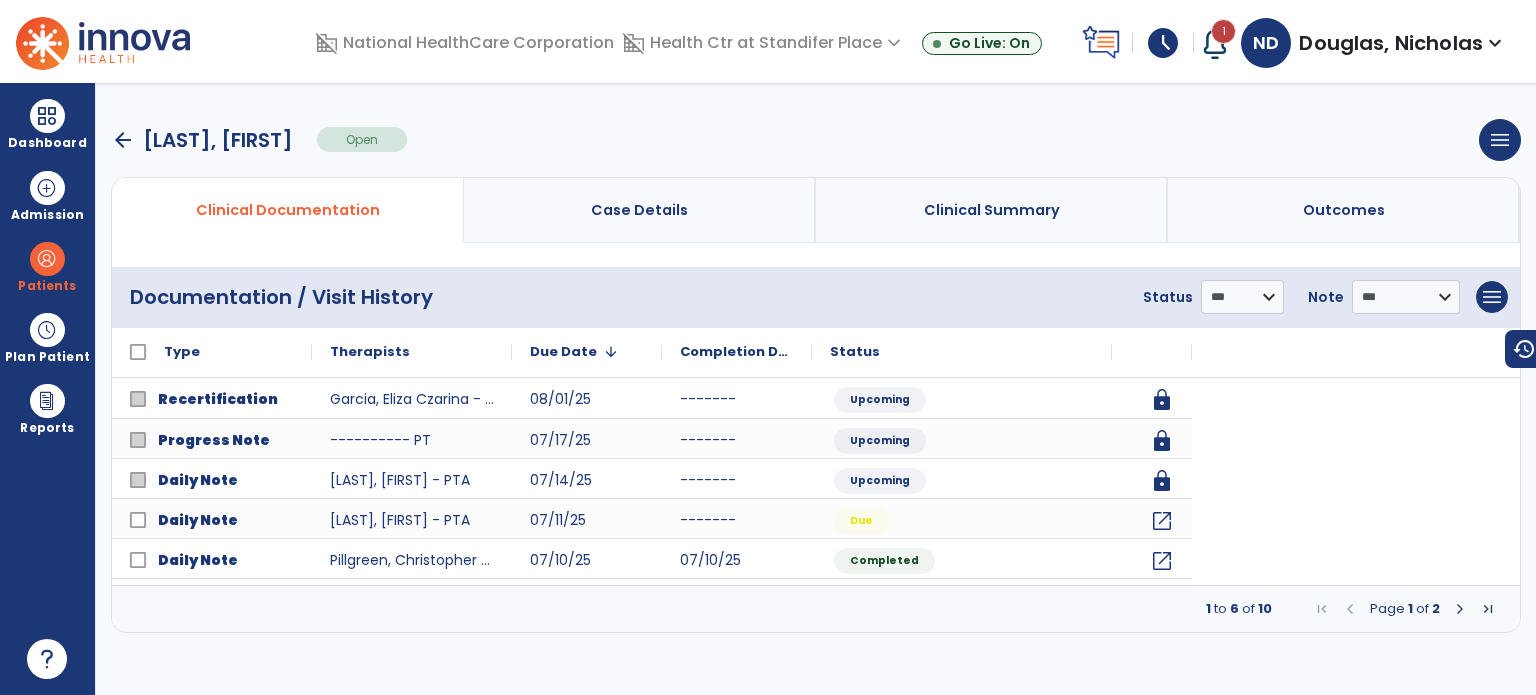 scroll, scrollTop: 0, scrollLeft: 0, axis: both 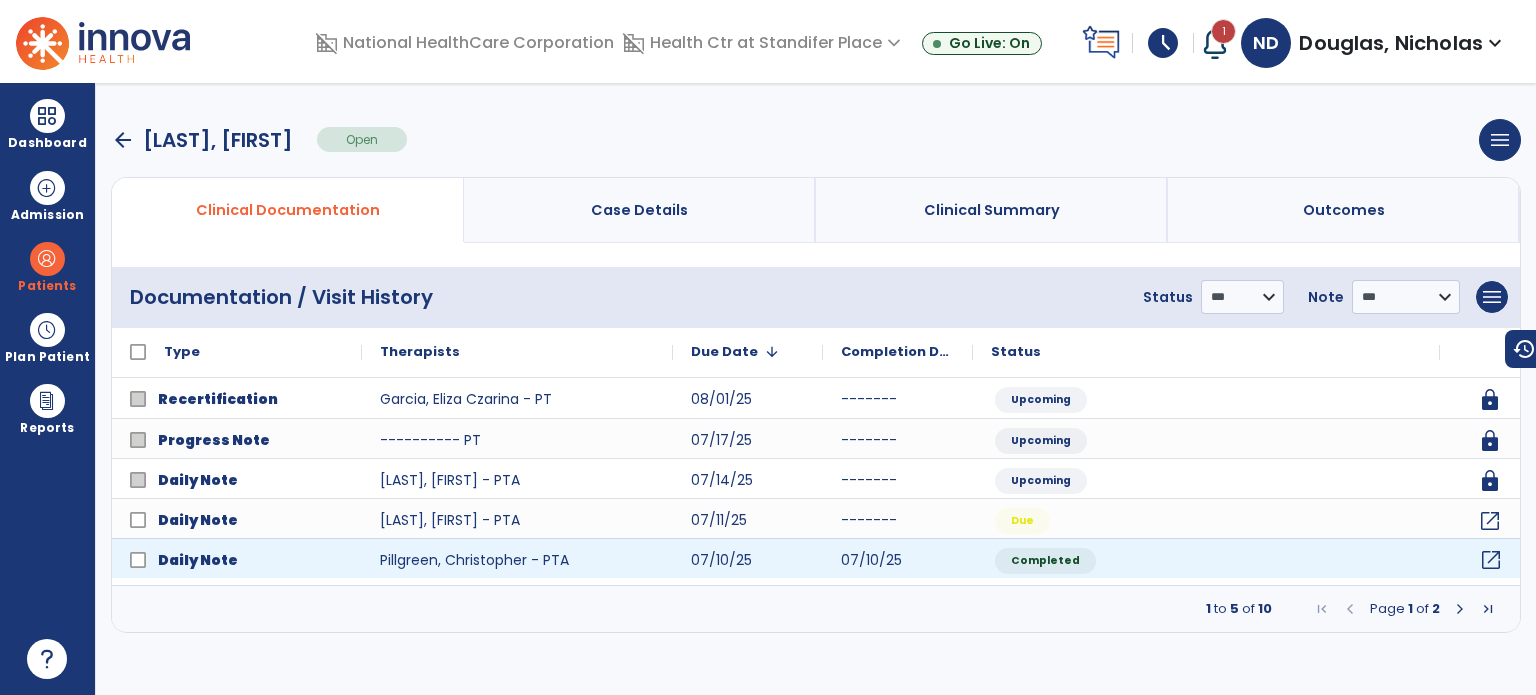 click on "open_in_new" 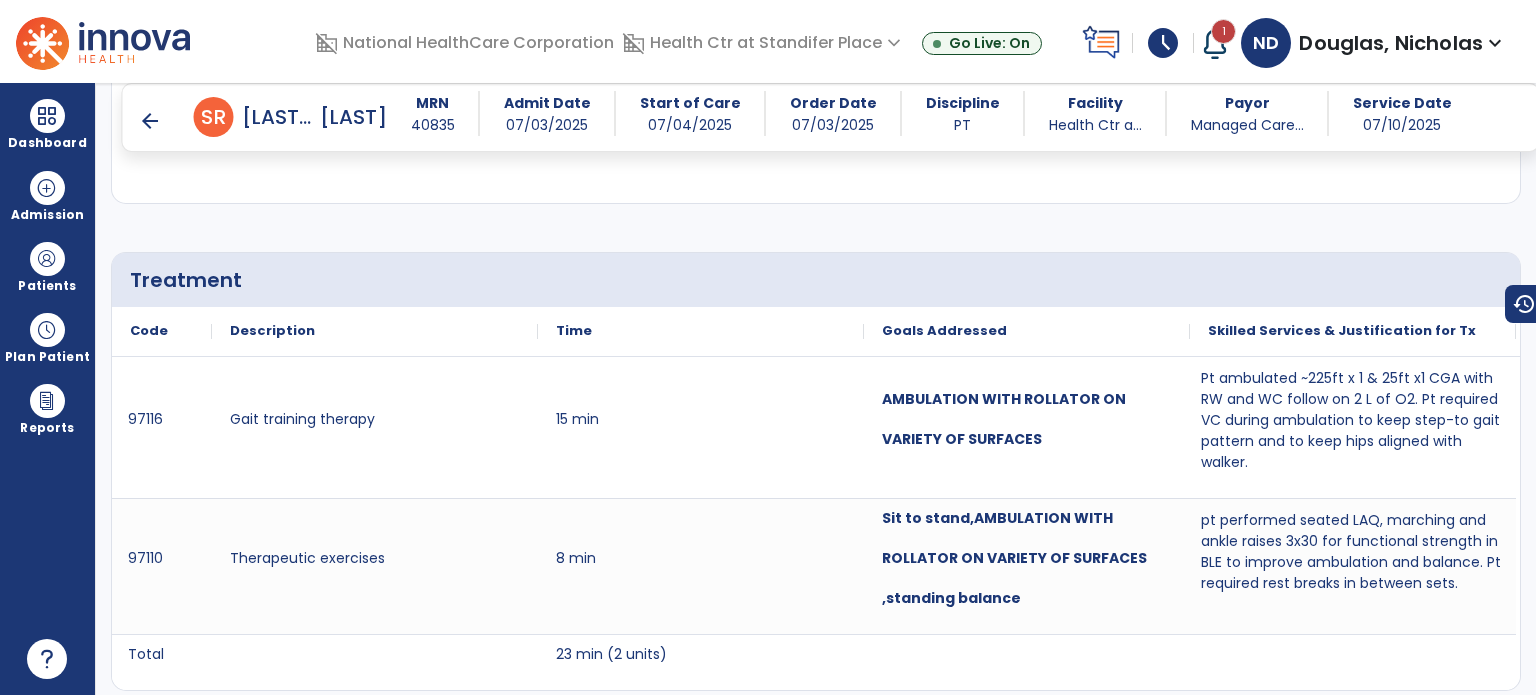 scroll, scrollTop: 1108, scrollLeft: 0, axis: vertical 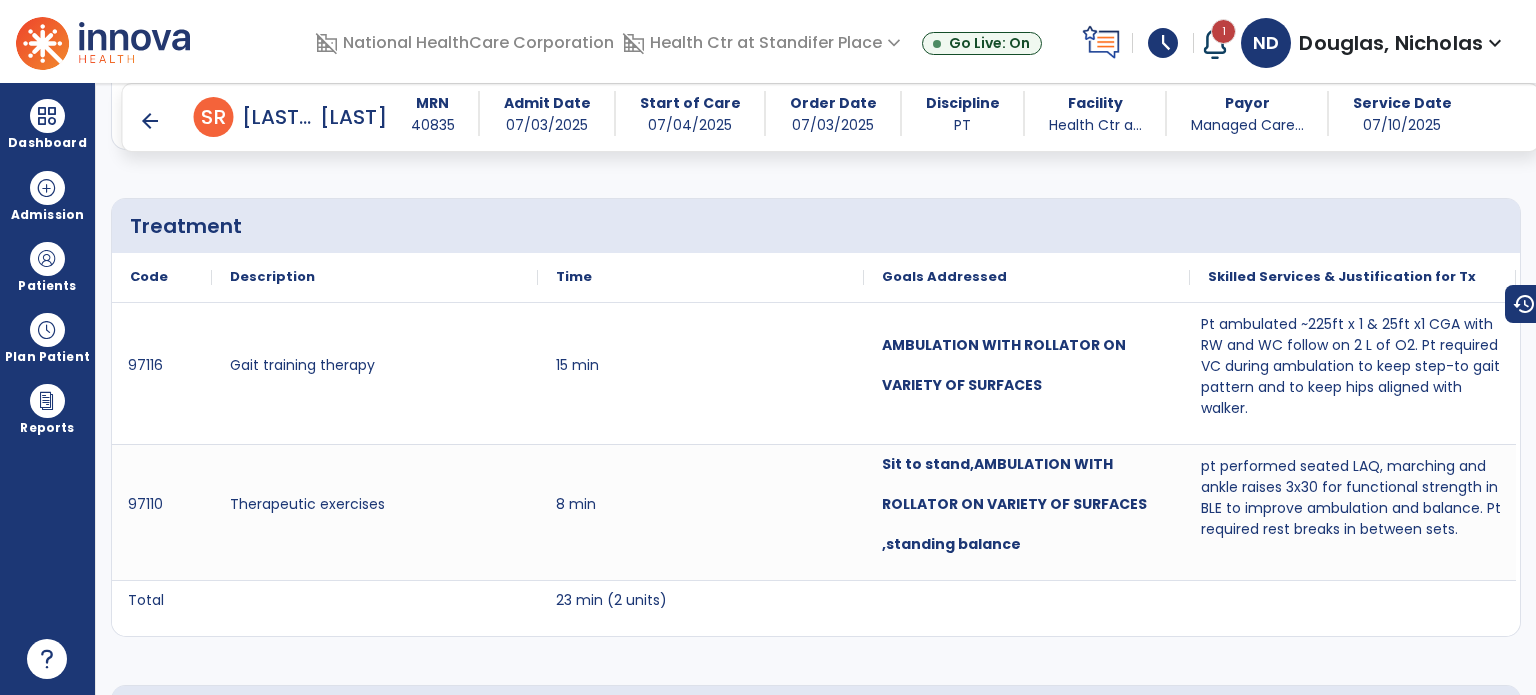 click on "arrow_back" at bounding box center (150, 121) 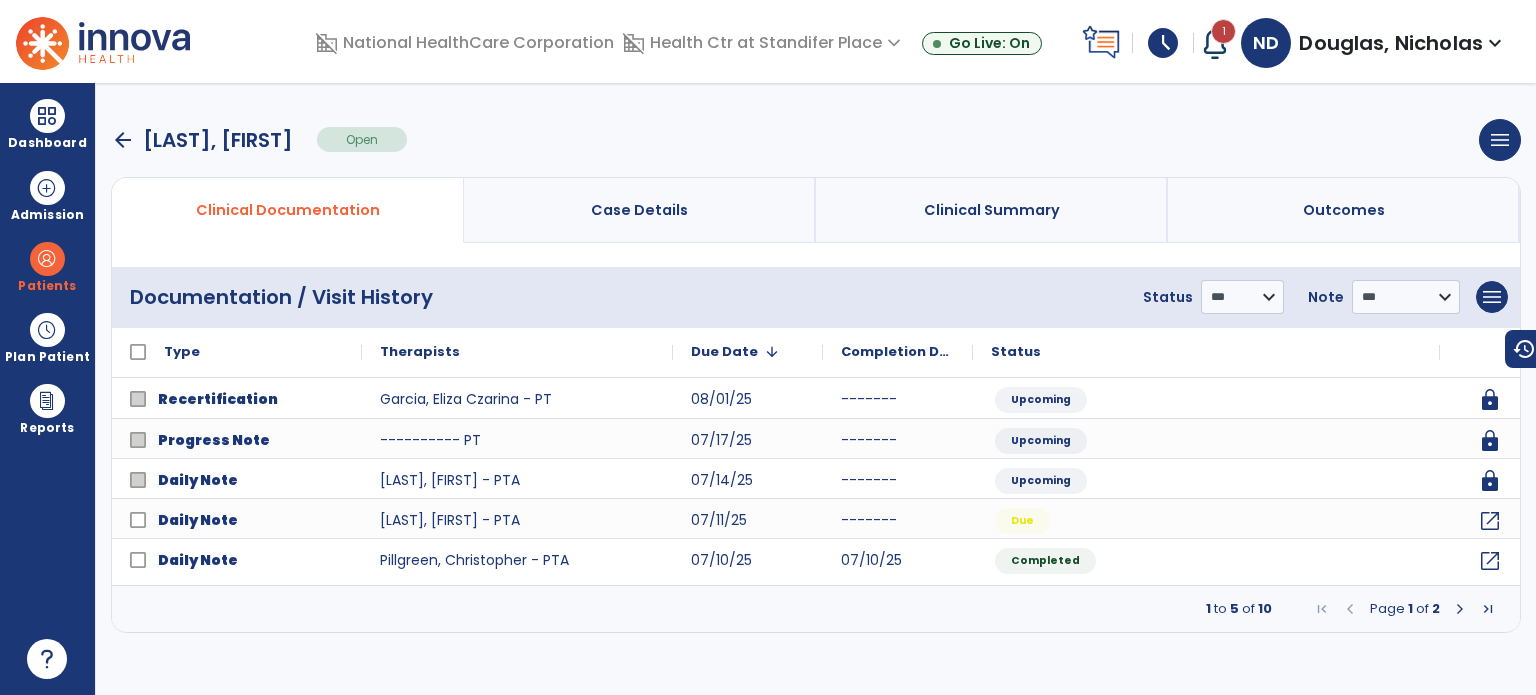 click at bounding box center [1460, 609] 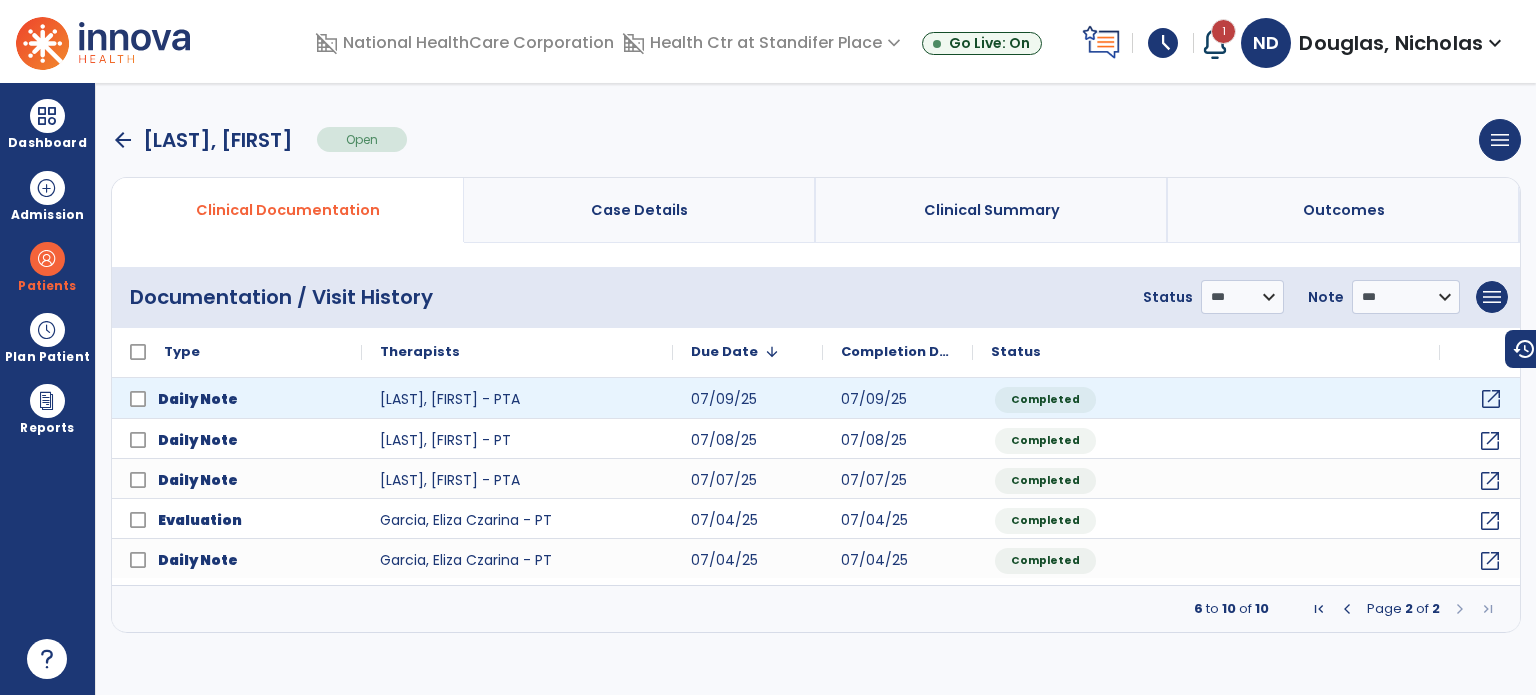 click on "open_in_new" 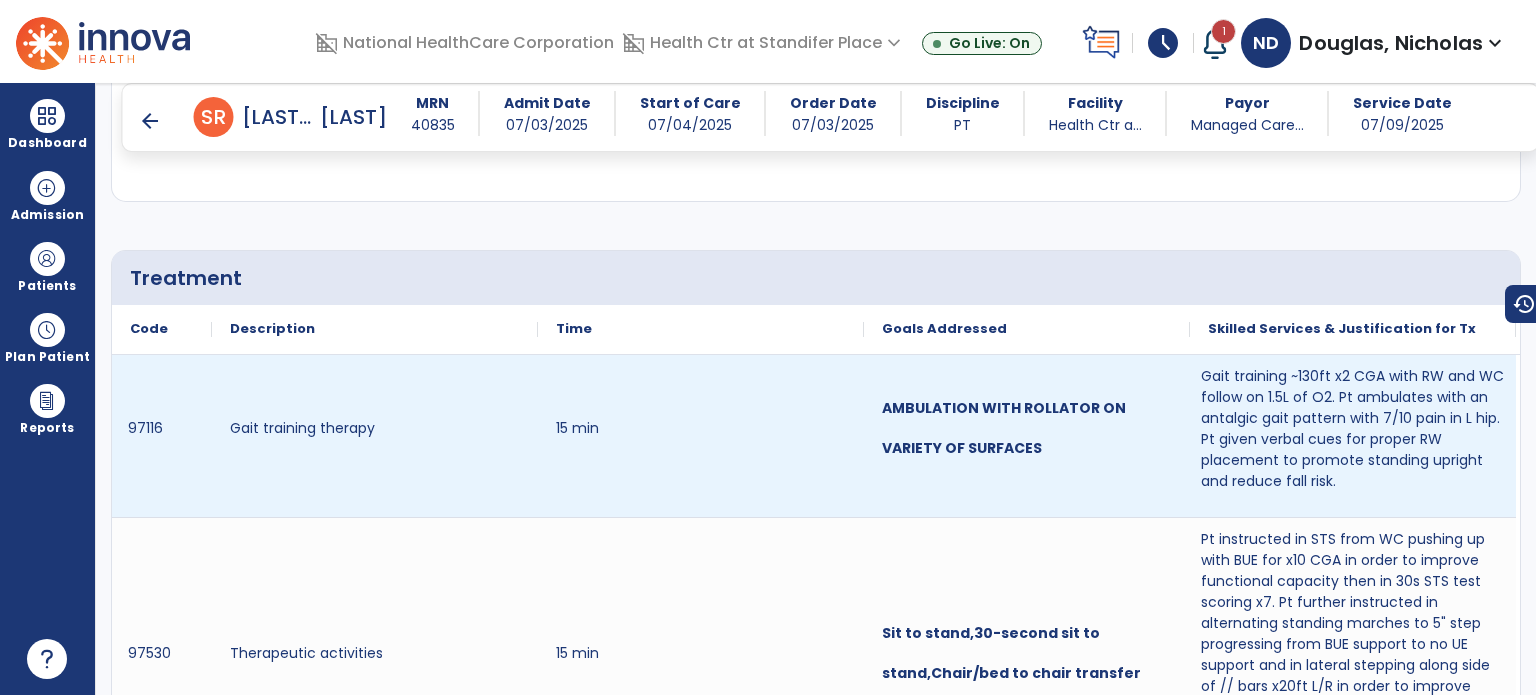 scroll, scrollTop: 1255, scrollLeft: 0, axis: vertical 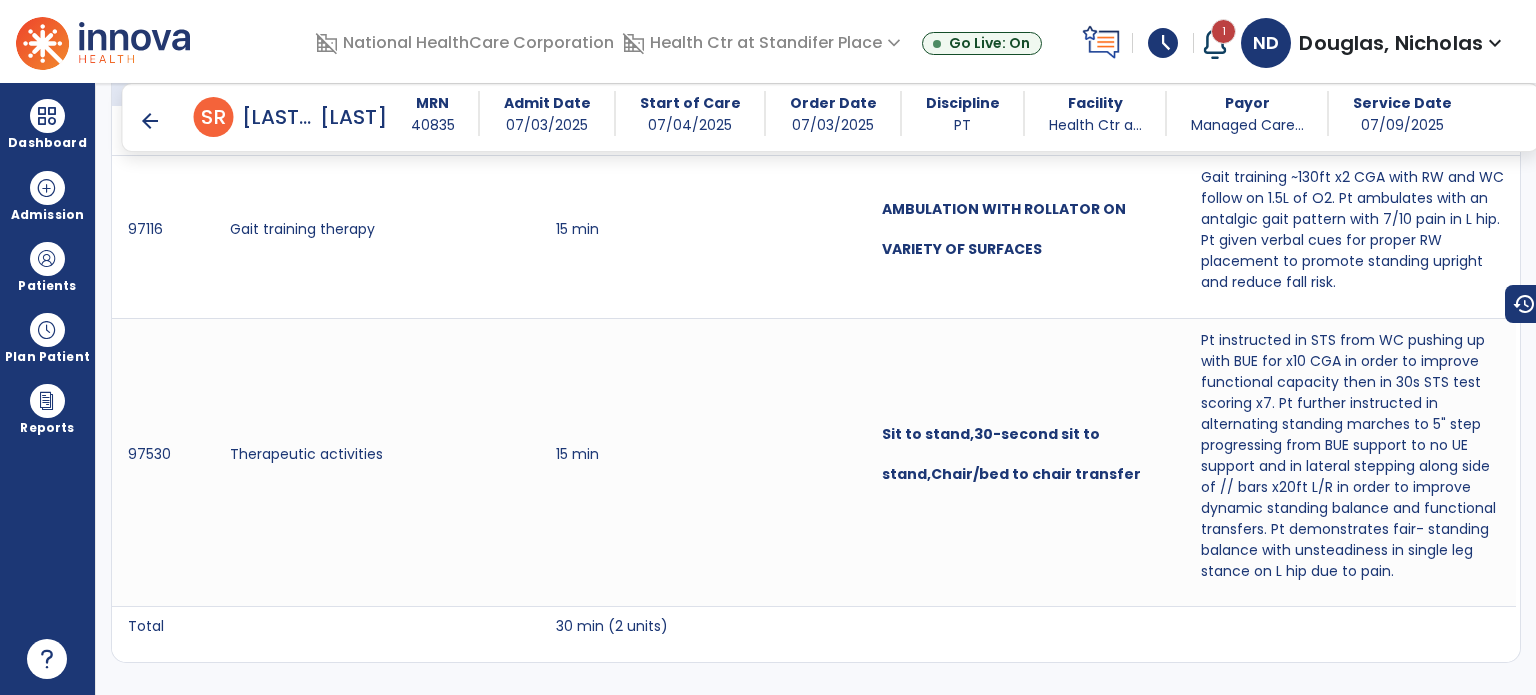 click on "arrow_back" at bounding box center (150, 121) 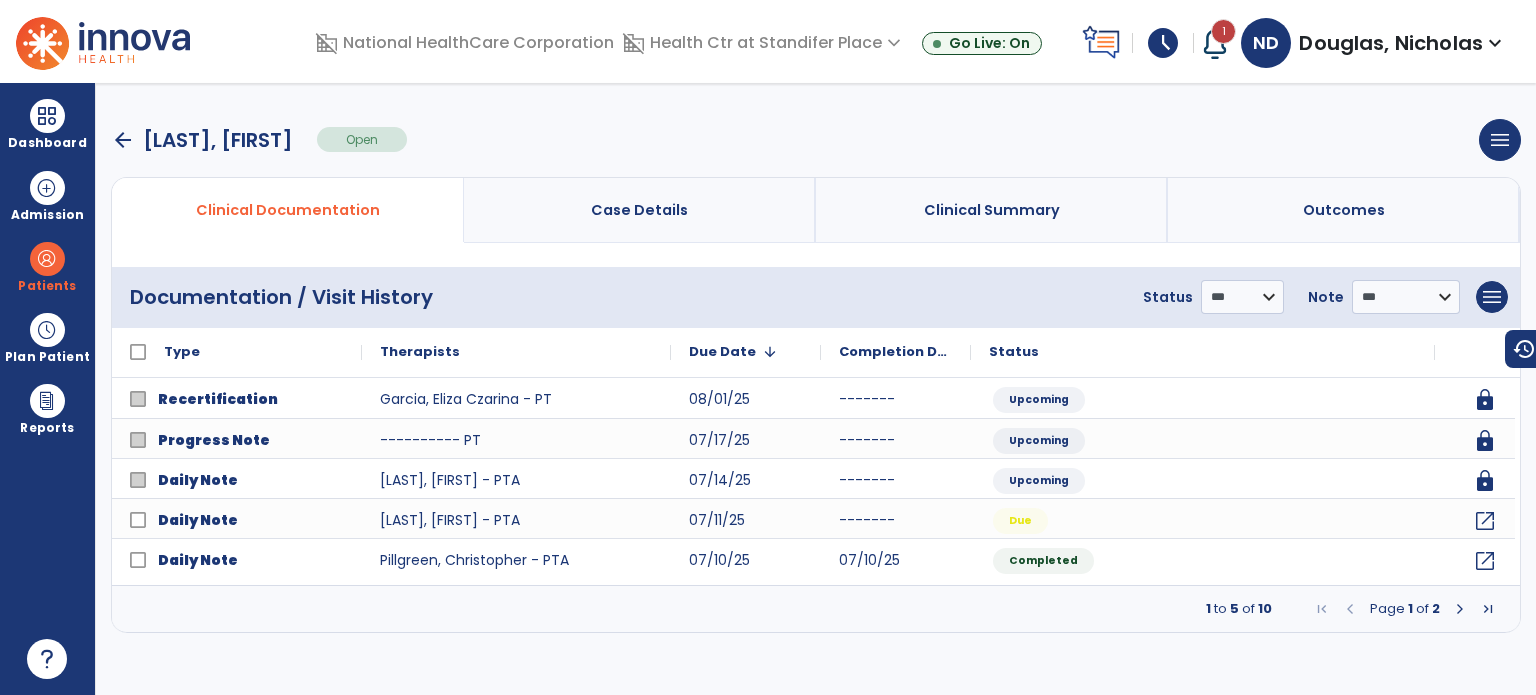 scroll, scrollTop: 0, scrollLeft: 0, axis: both 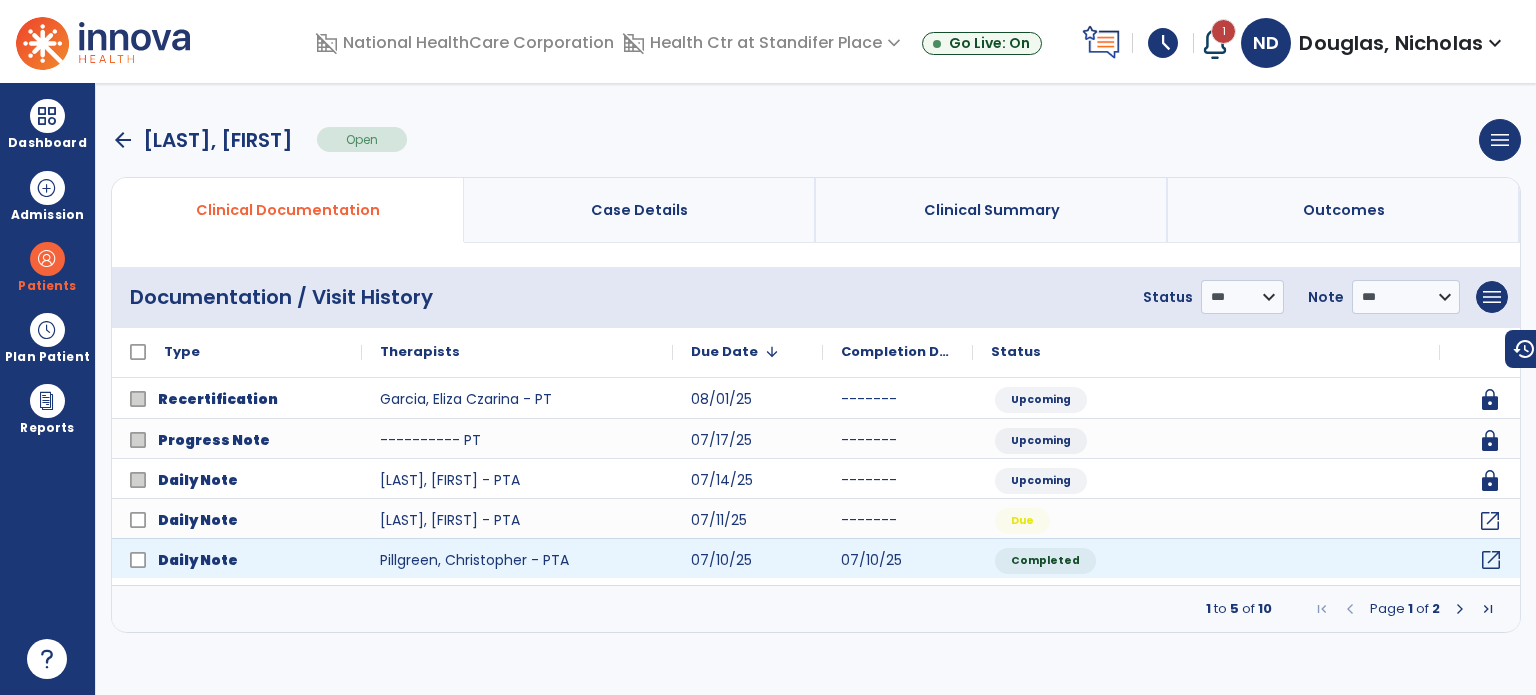 click on "open_in_new" 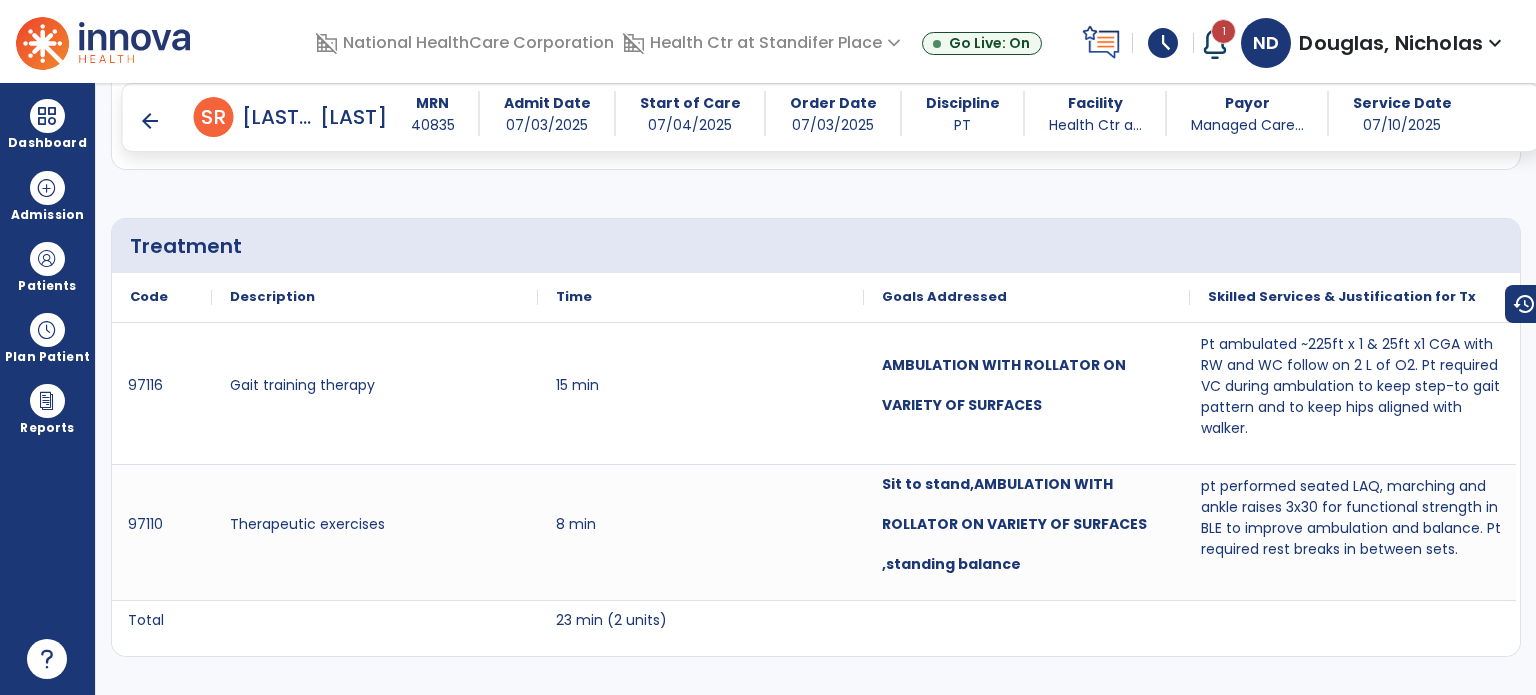 scroll, scrollTop: 1084, scrollLeft: 0, axis: vertical 